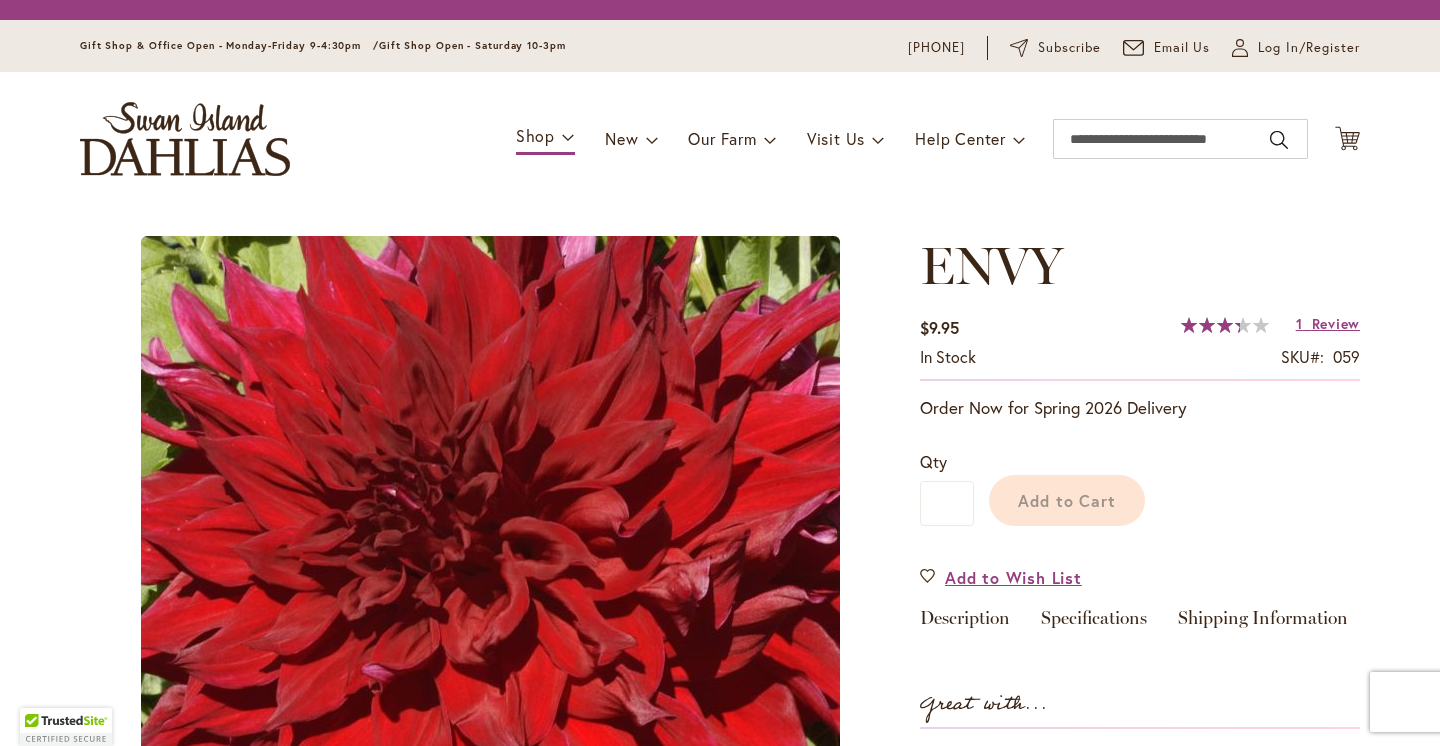 scroll, scrollTop: 0, scrollLeft: 0, axis: both 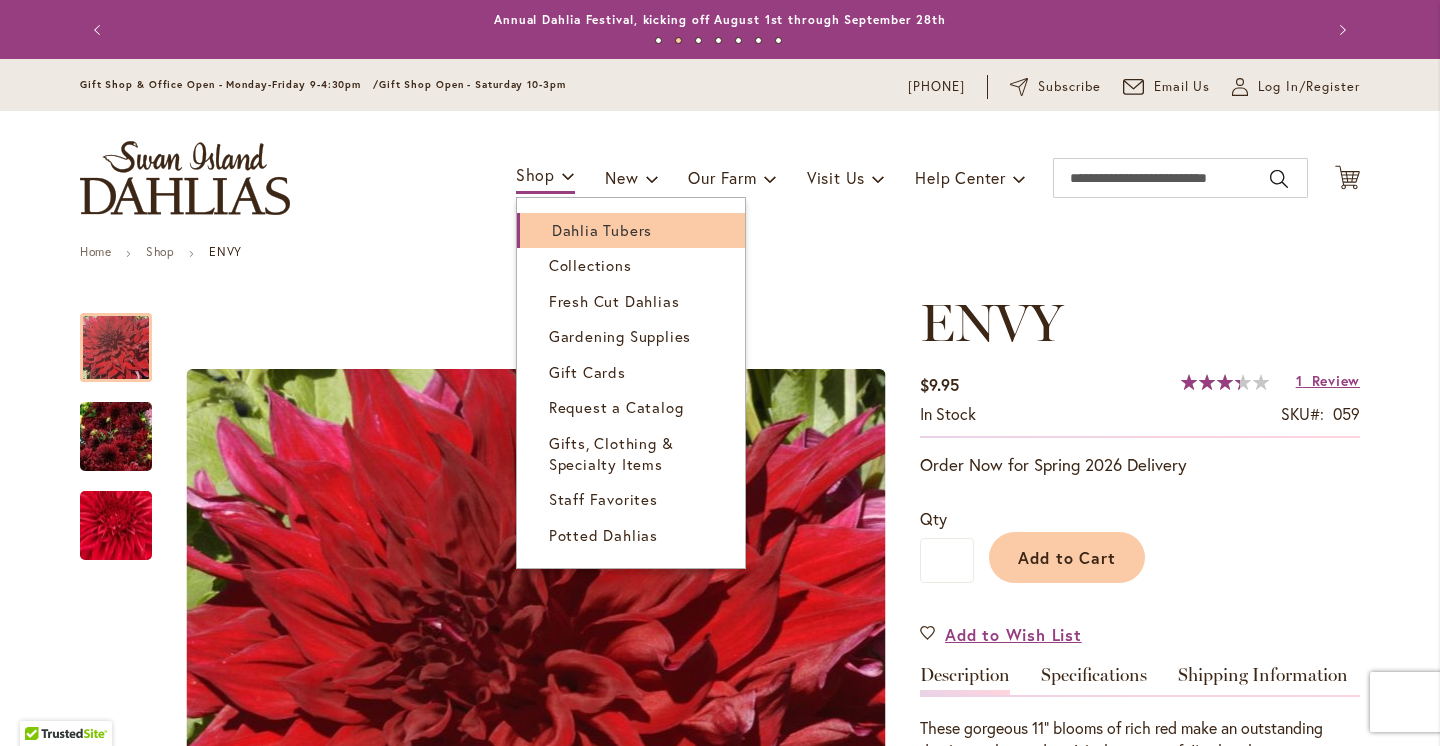 click on "Dahlia Tubers" at bounding box center [602, 230] 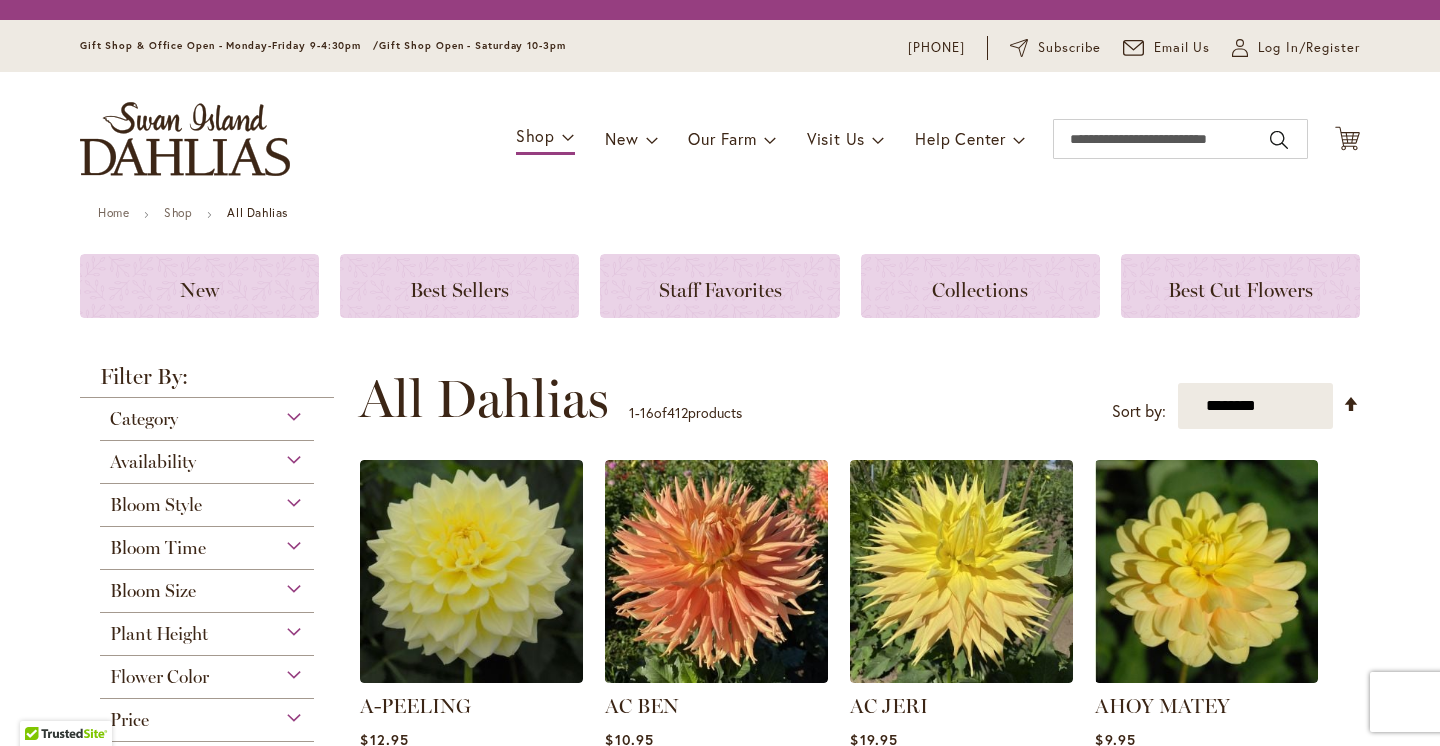 scroll, scrollTop: 0, scrollLeft: 0, axis: both 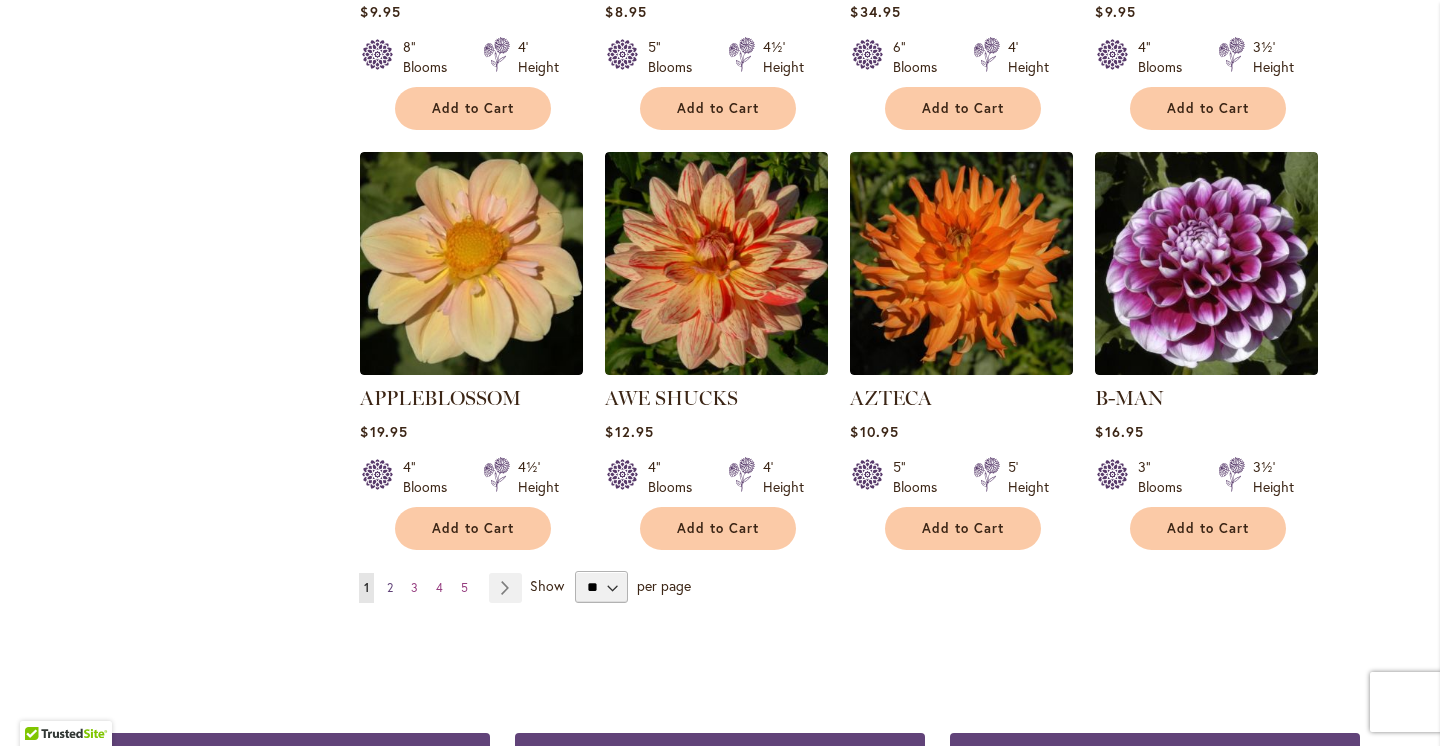 click on "Page
2" at bounding box center (390, 588) 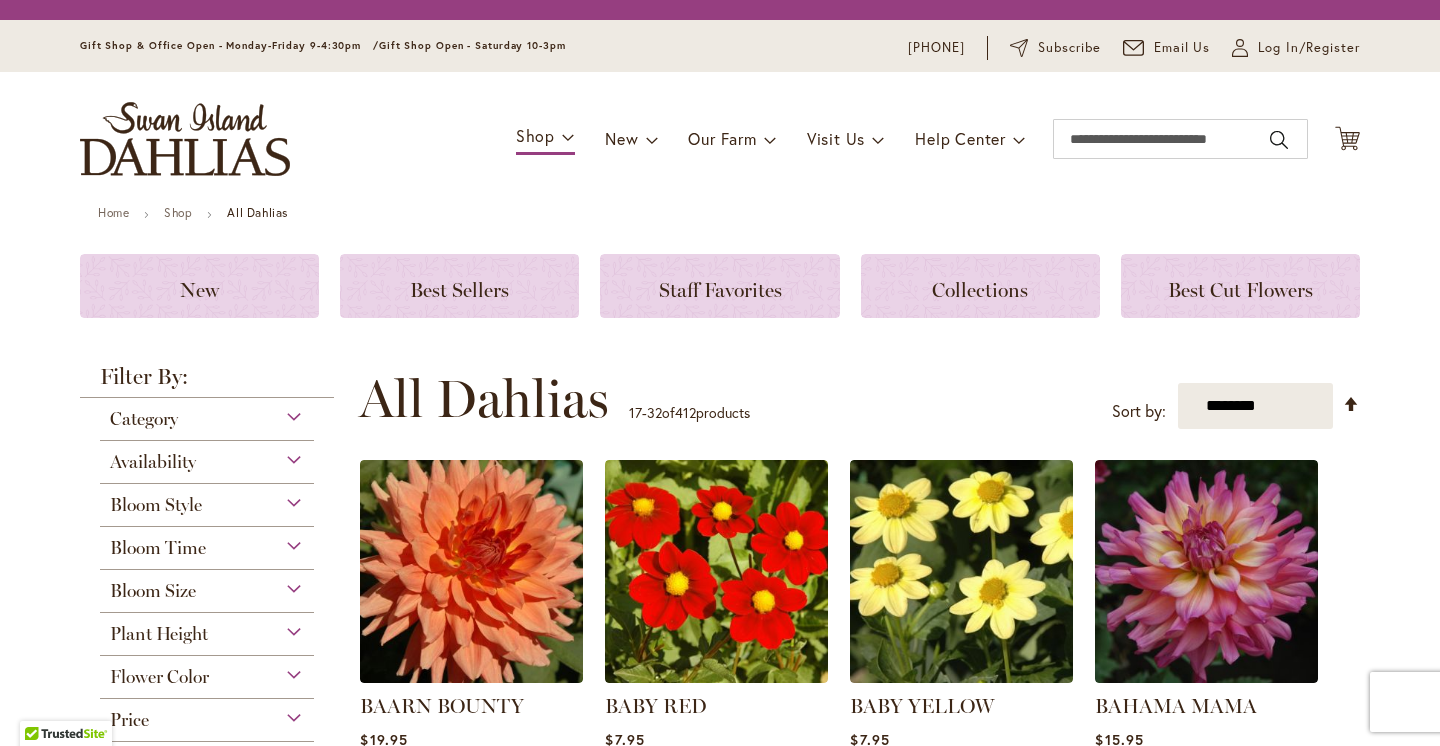 scroll, scrollTop: 0, scrollLeft: 0, axis: both 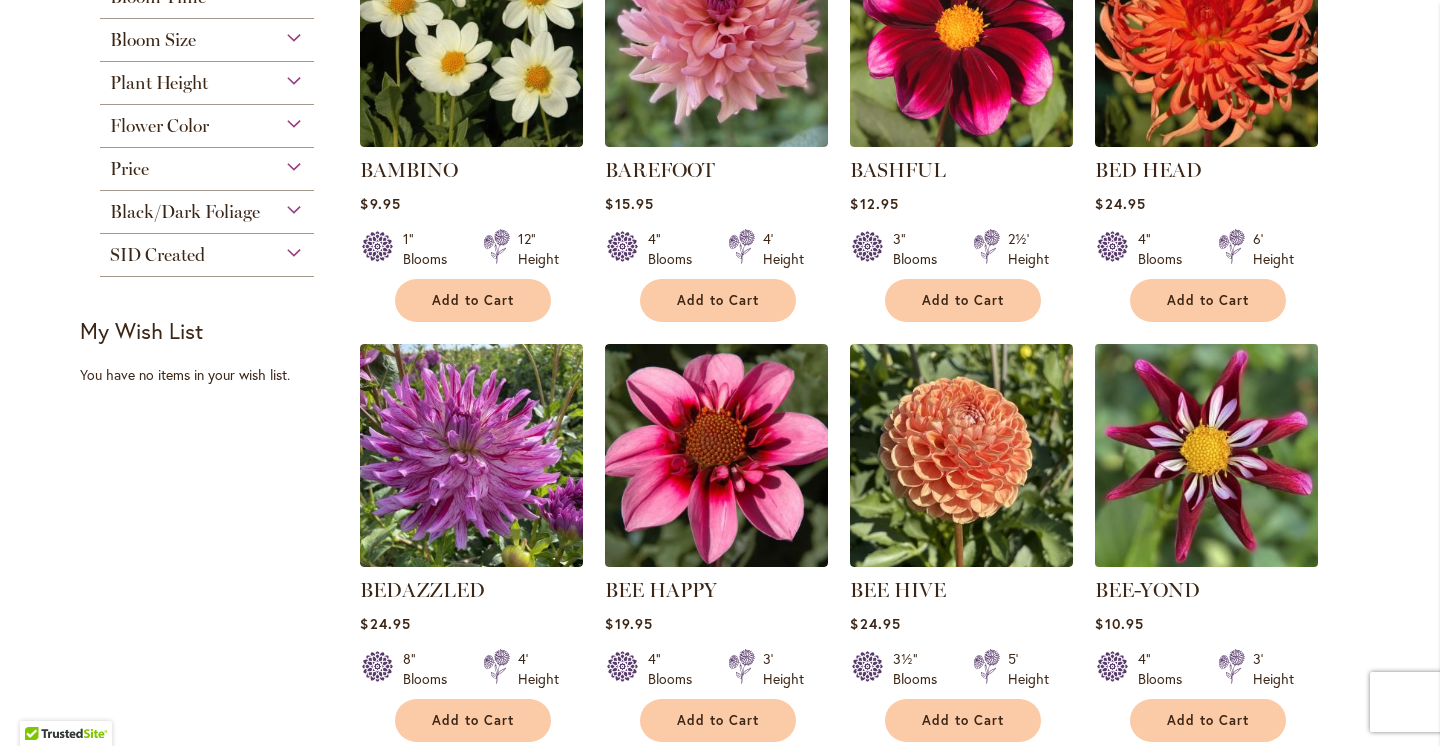 click at bounding box center (1207, 456) 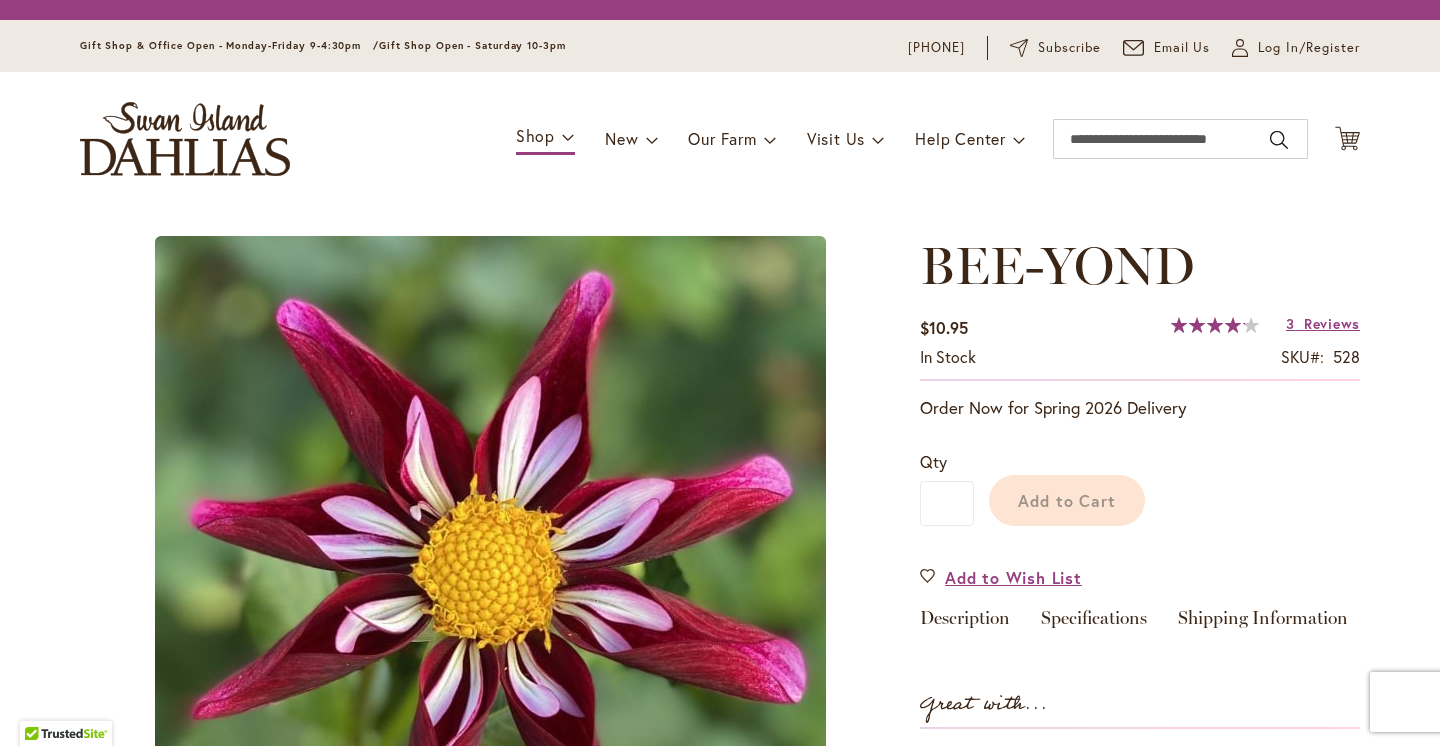 scroll, scrollTop: 0, scrollLeft: 0, axis: both 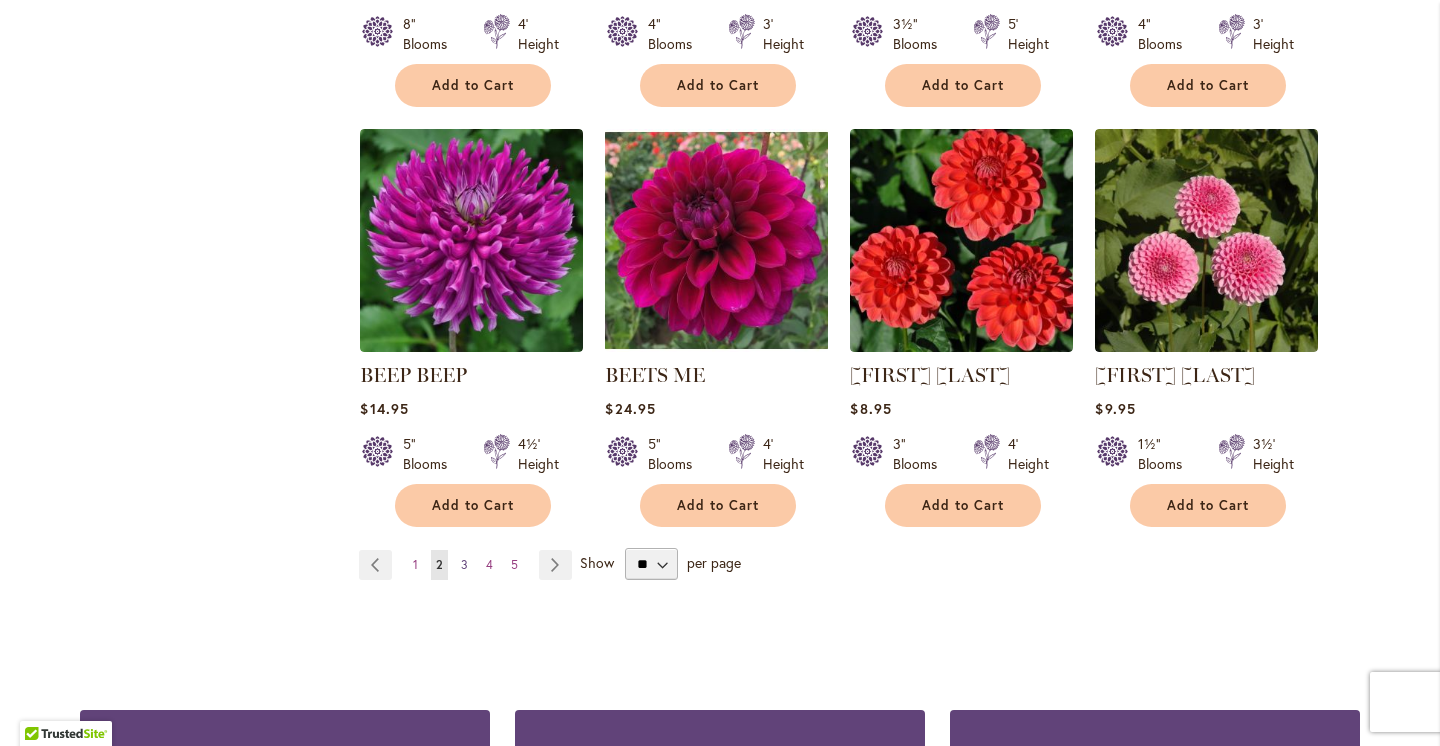 click on "3" at bounding box center (464, 564) 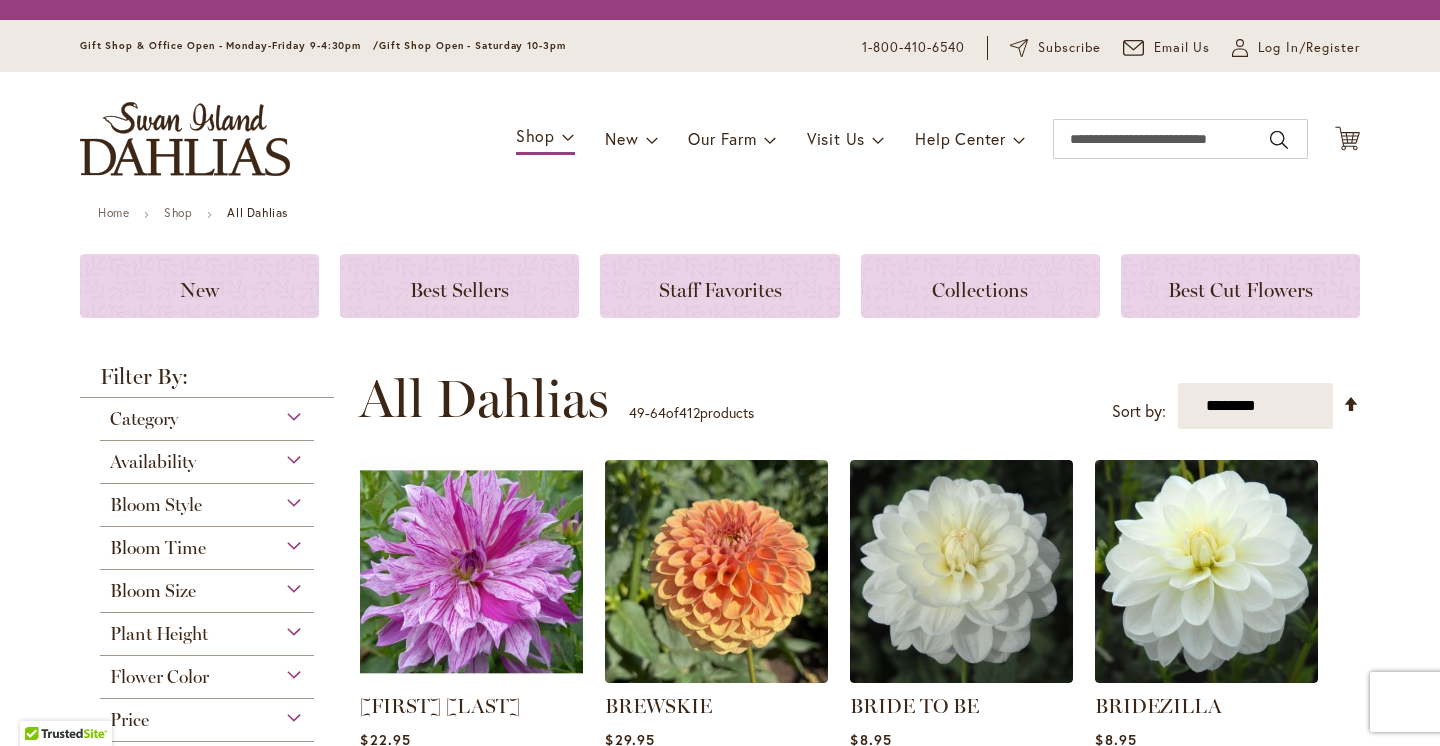 scroll, scrollTop: 0, scrollLeft: 0, axis: both 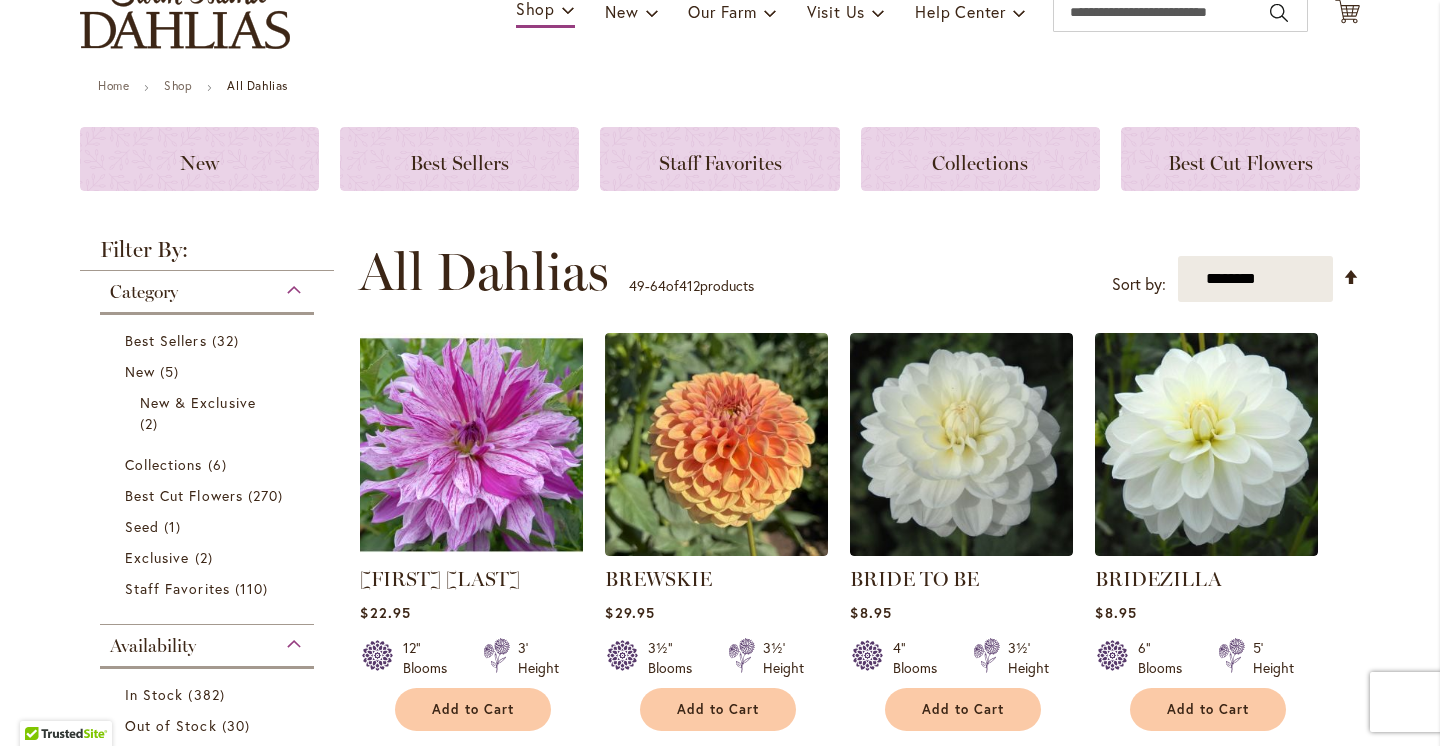 click at bounding box center [472, 445] 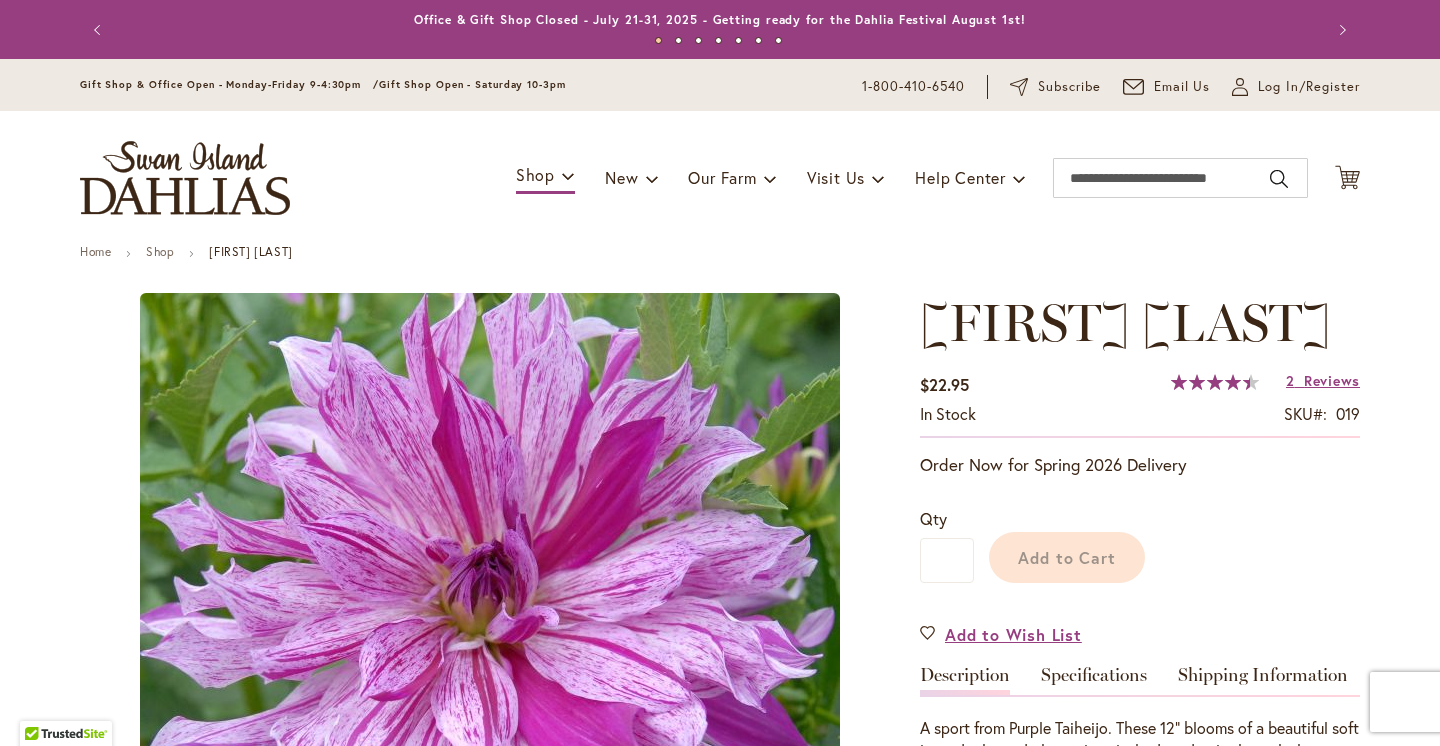 scroll, scrollTop: 0, scrollLeft: 0, axis: both 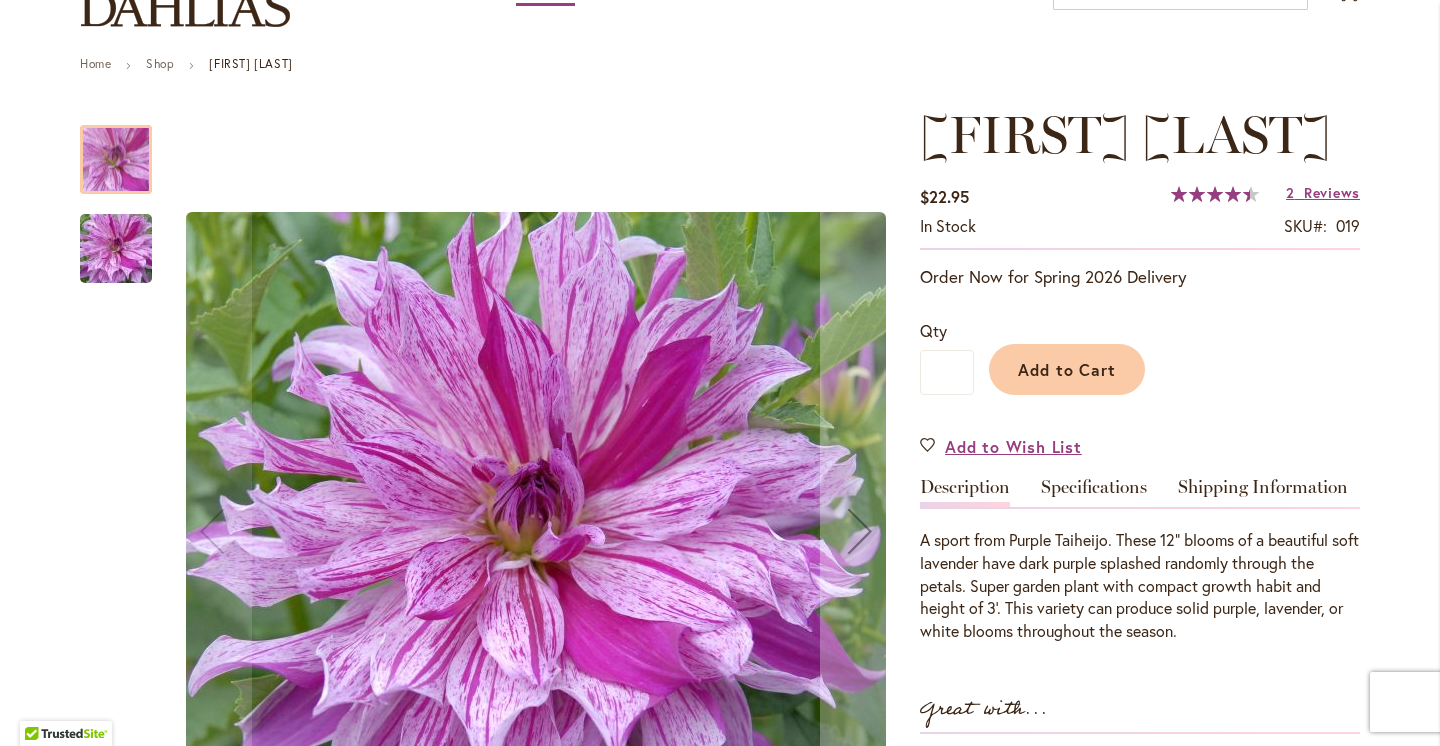 click at bounding box center (116, 249) 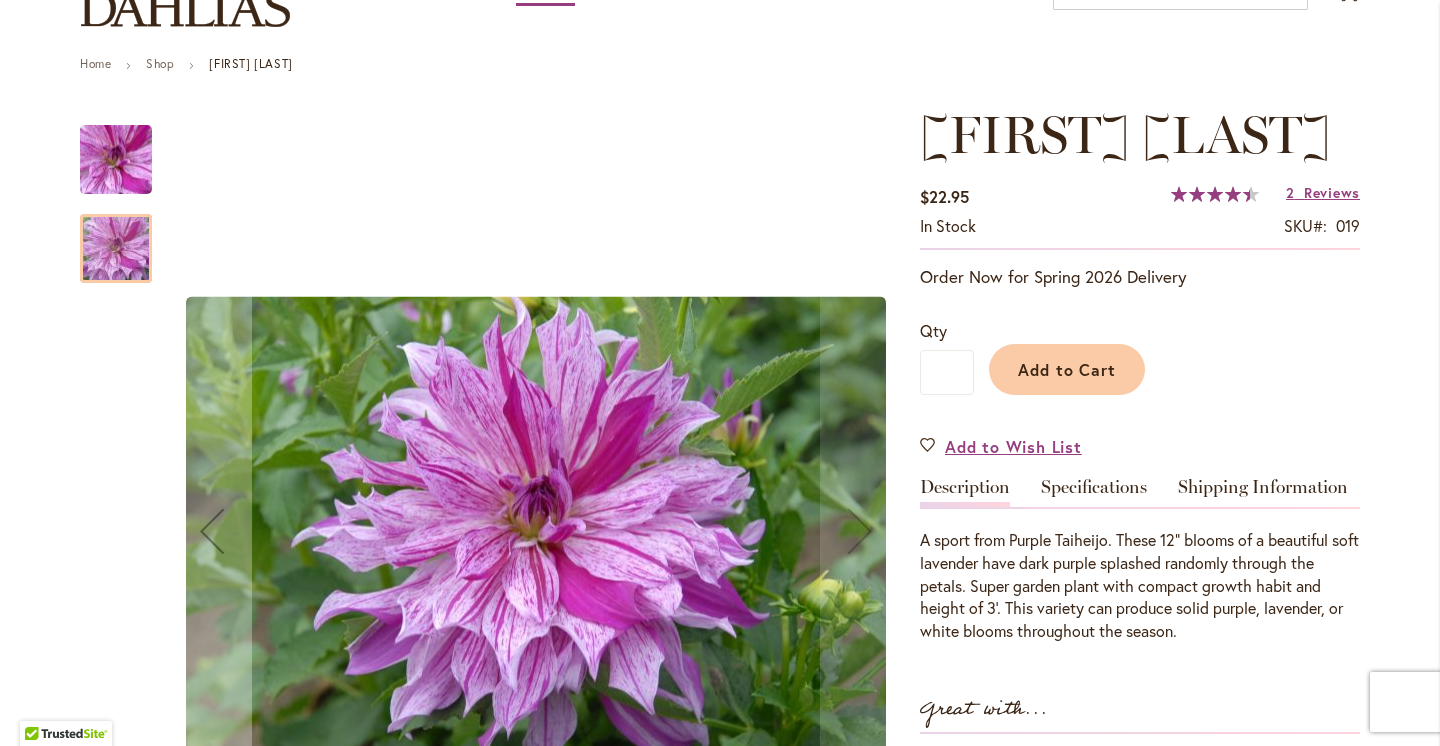 scroll, scrollTop: 203, scrollLeft: 0, axis: vertical 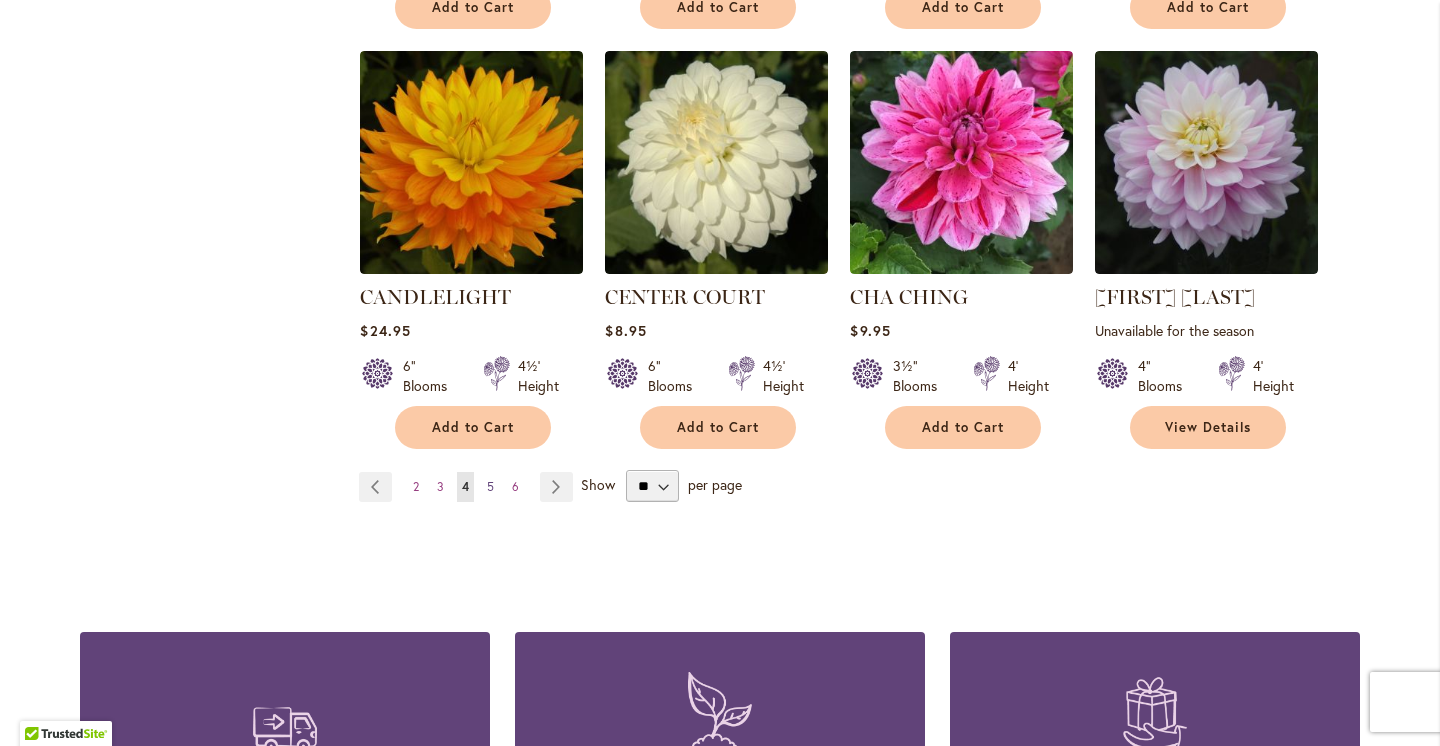 click on "5" at bounding box center [490, 486] 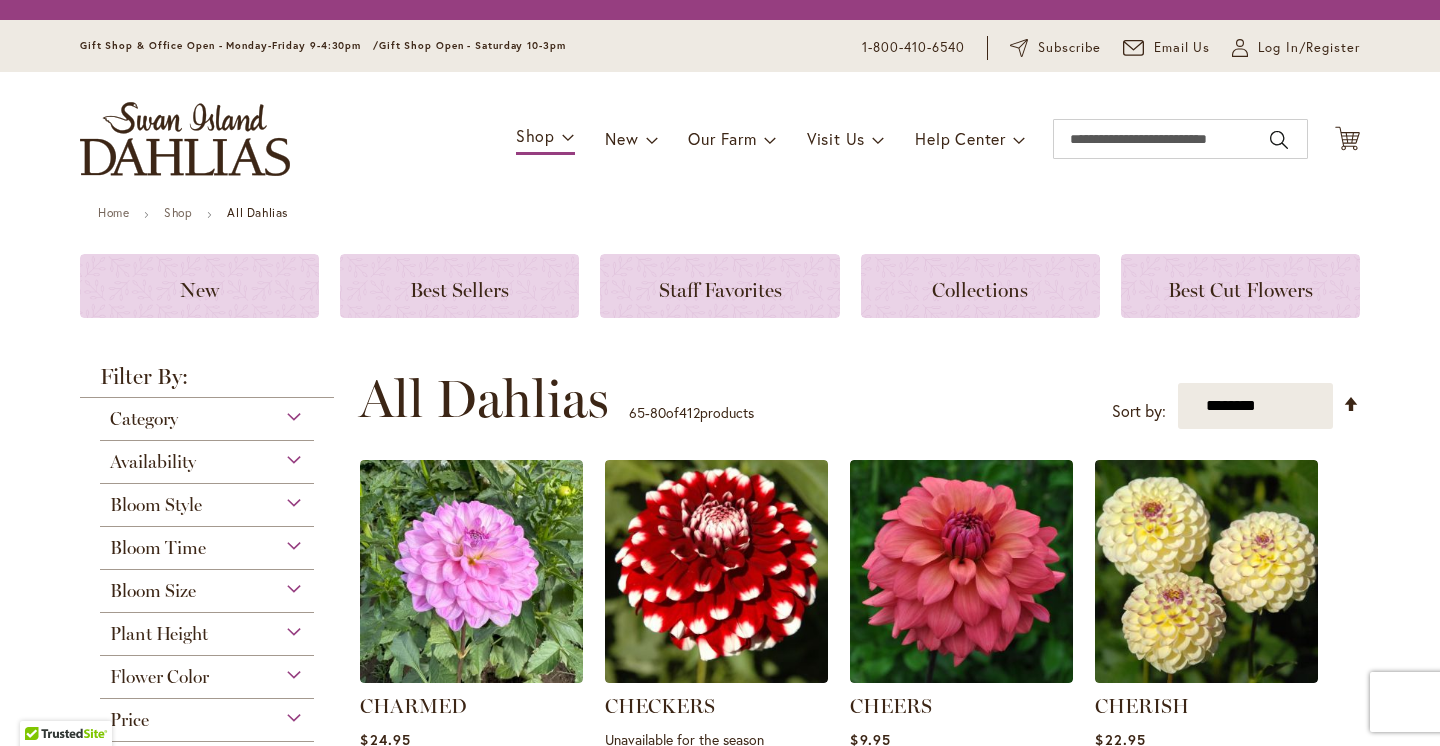 scroll, scrollTop: 0, scrollLeft: 0, axis: both 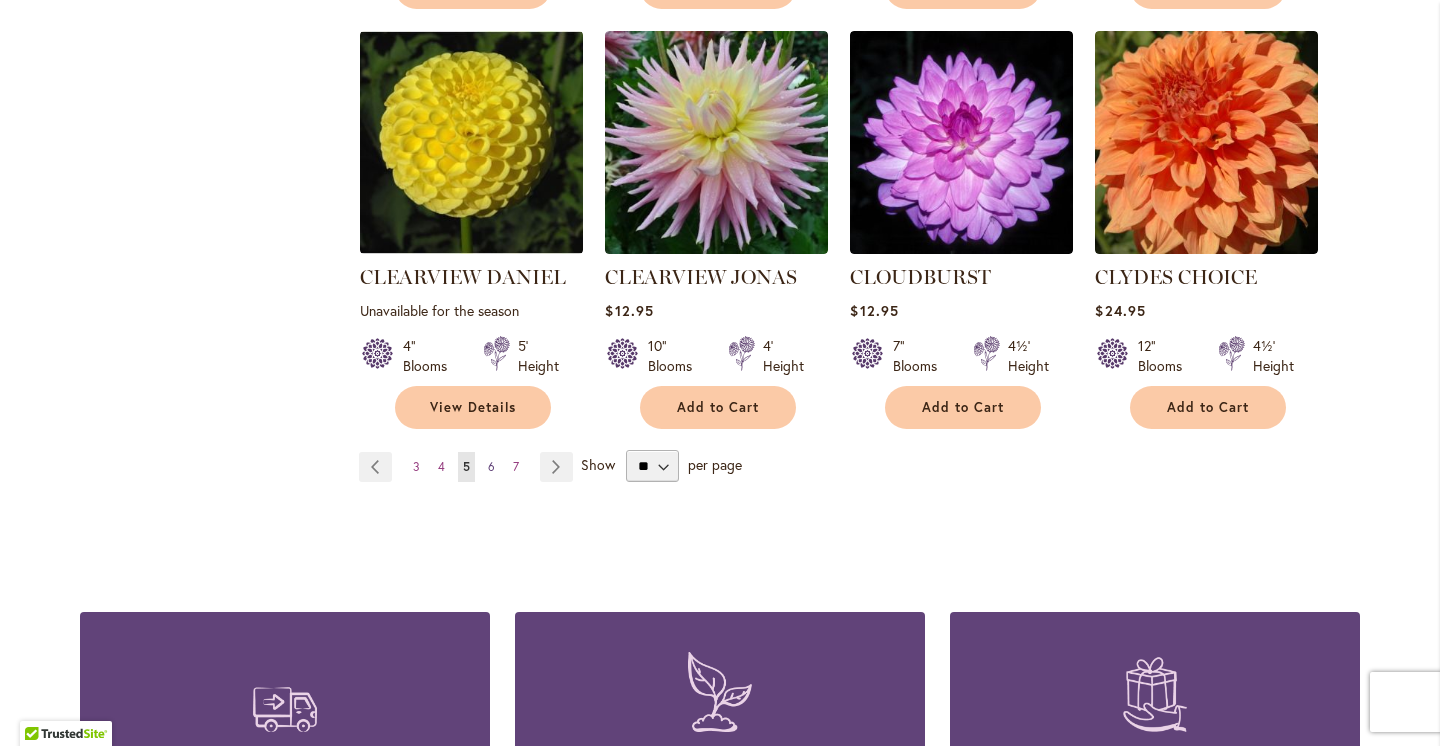 click on "6" at bounding box center [491, 466] 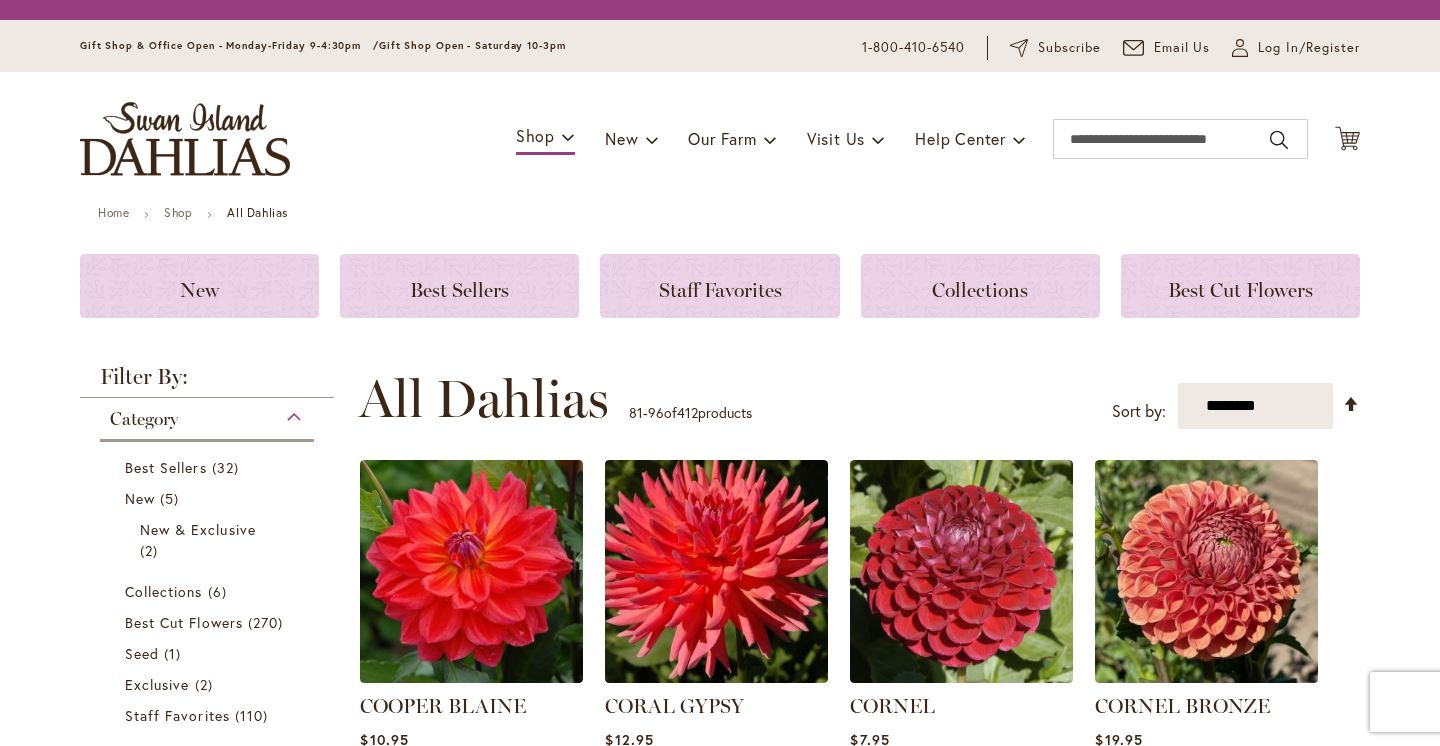 scroll, scrollTop: 0, scrollLeft: 0, axis: both 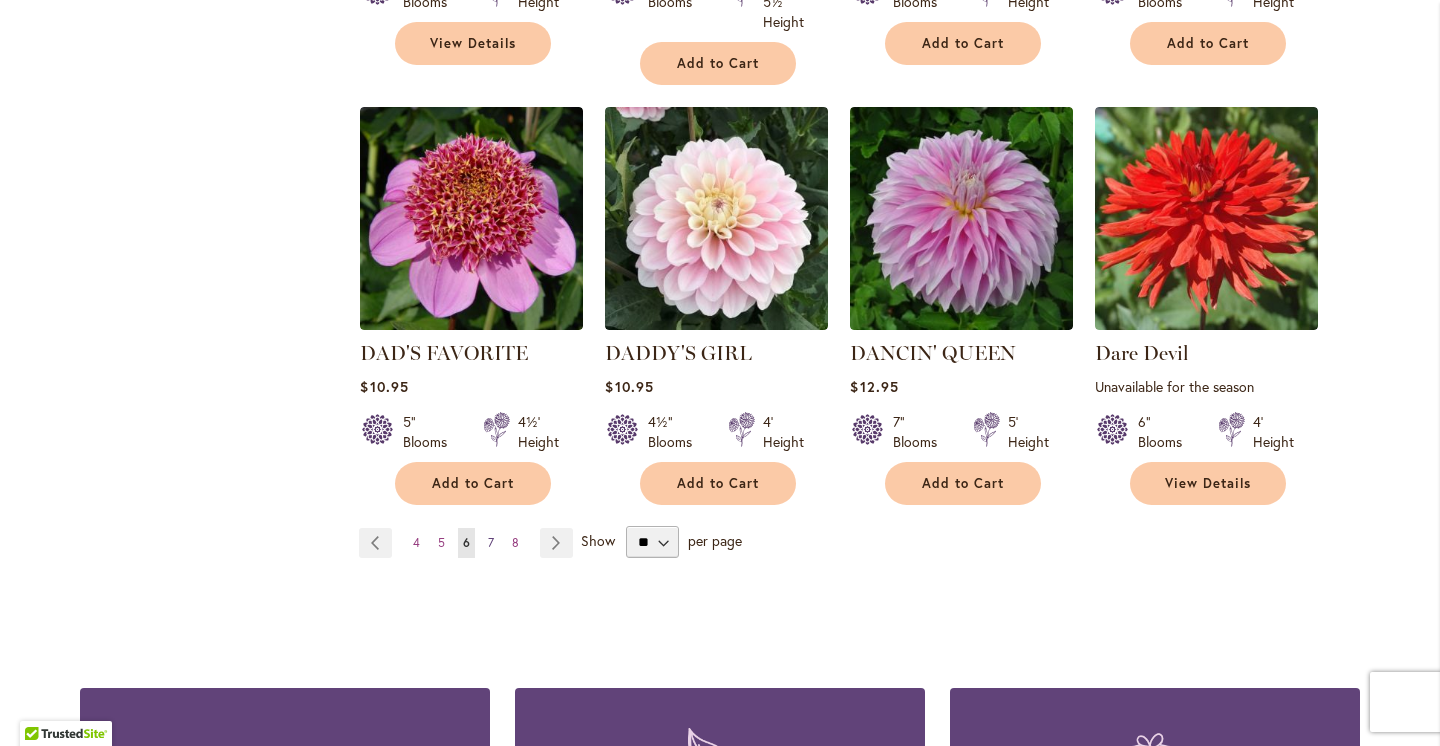 click on "7" at bounding box center (491, 542) 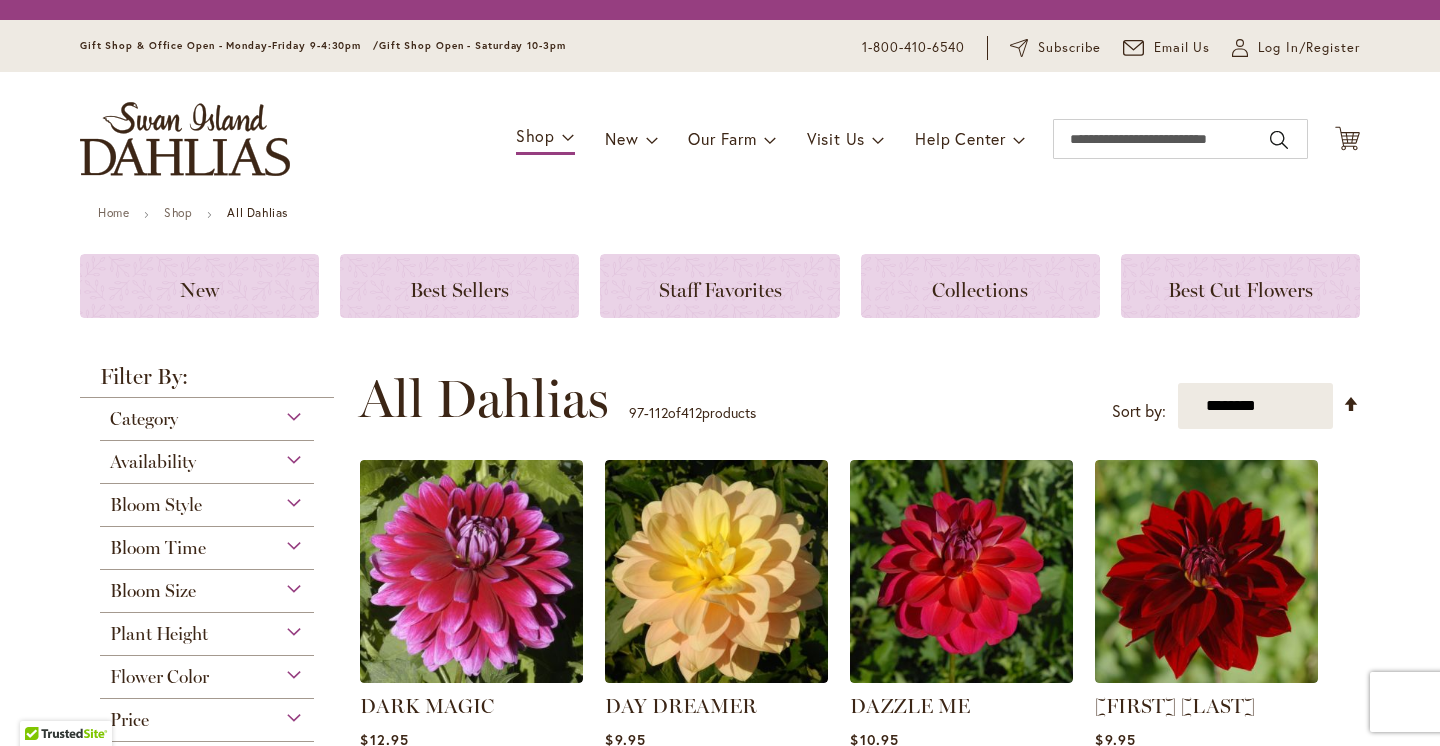 scroll, scrollTop: 0, scrollLeft: 0, axis: both 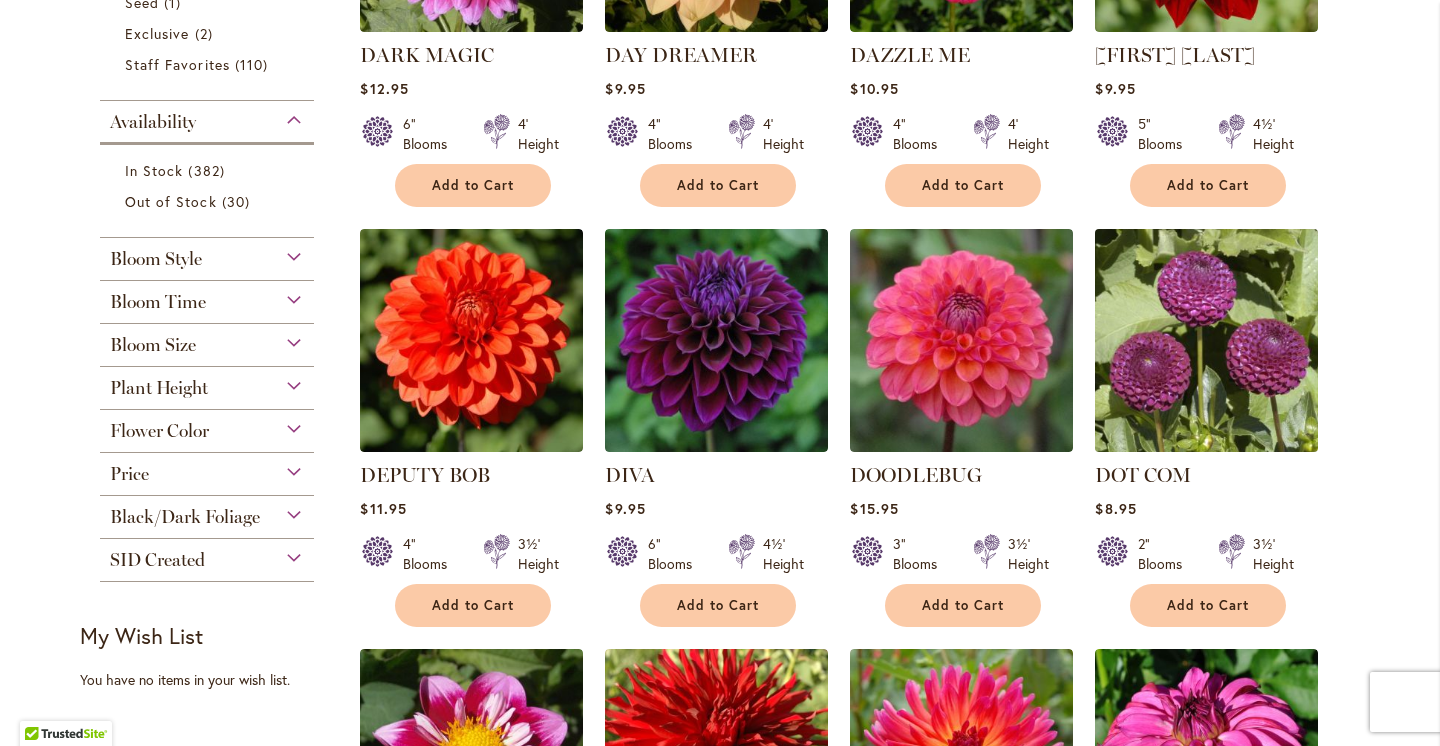 click at bounding box center (1207, 341) 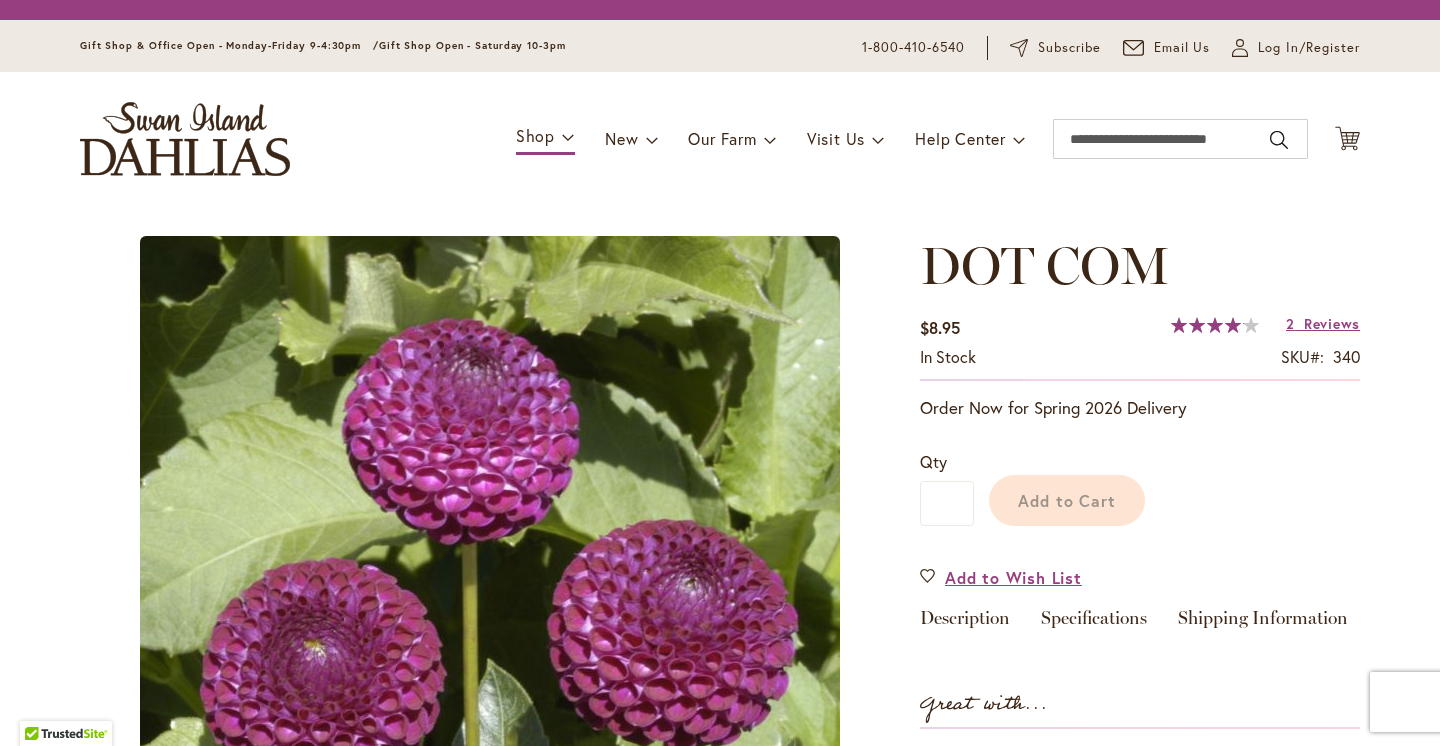 scroll, scrollTop: 0, scrollLeft: 0, axis: both 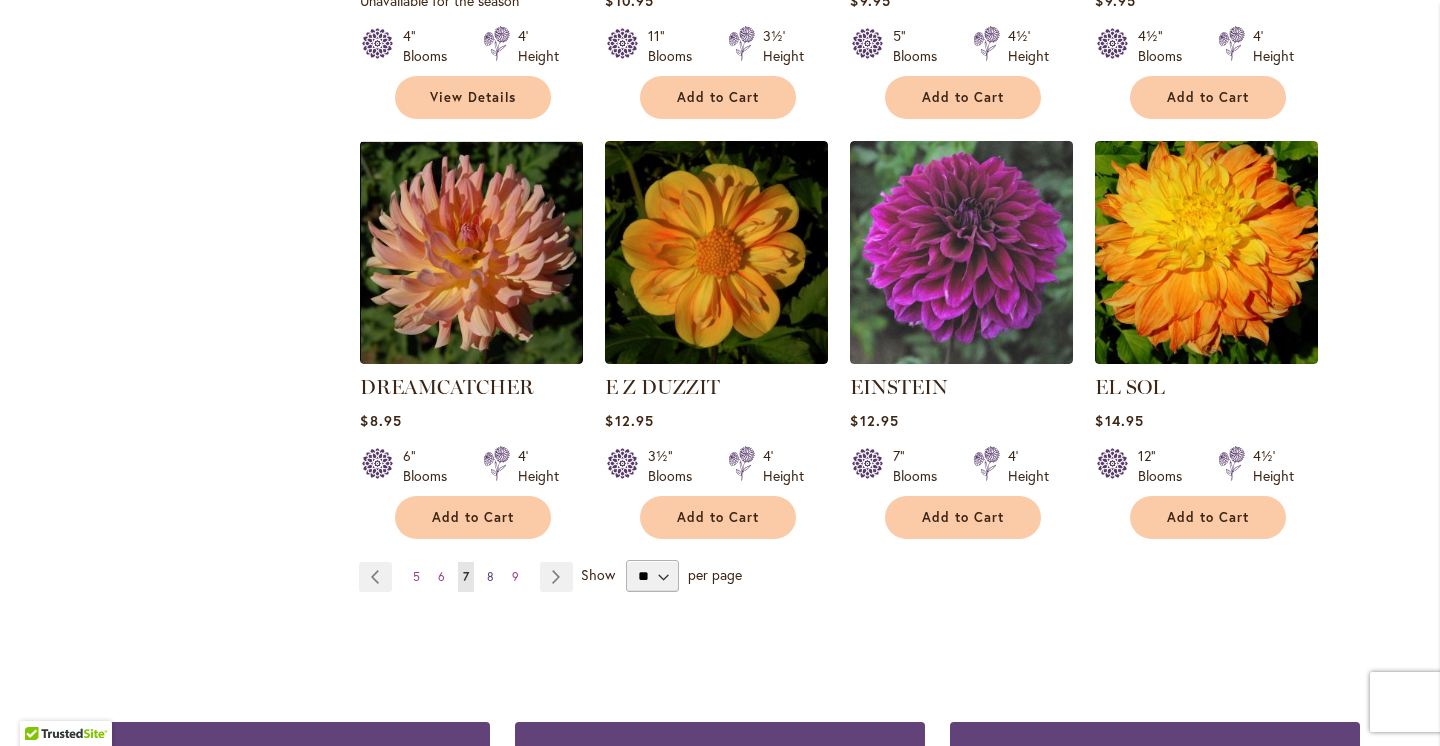 click on "8" at bounding box center [490, 576] 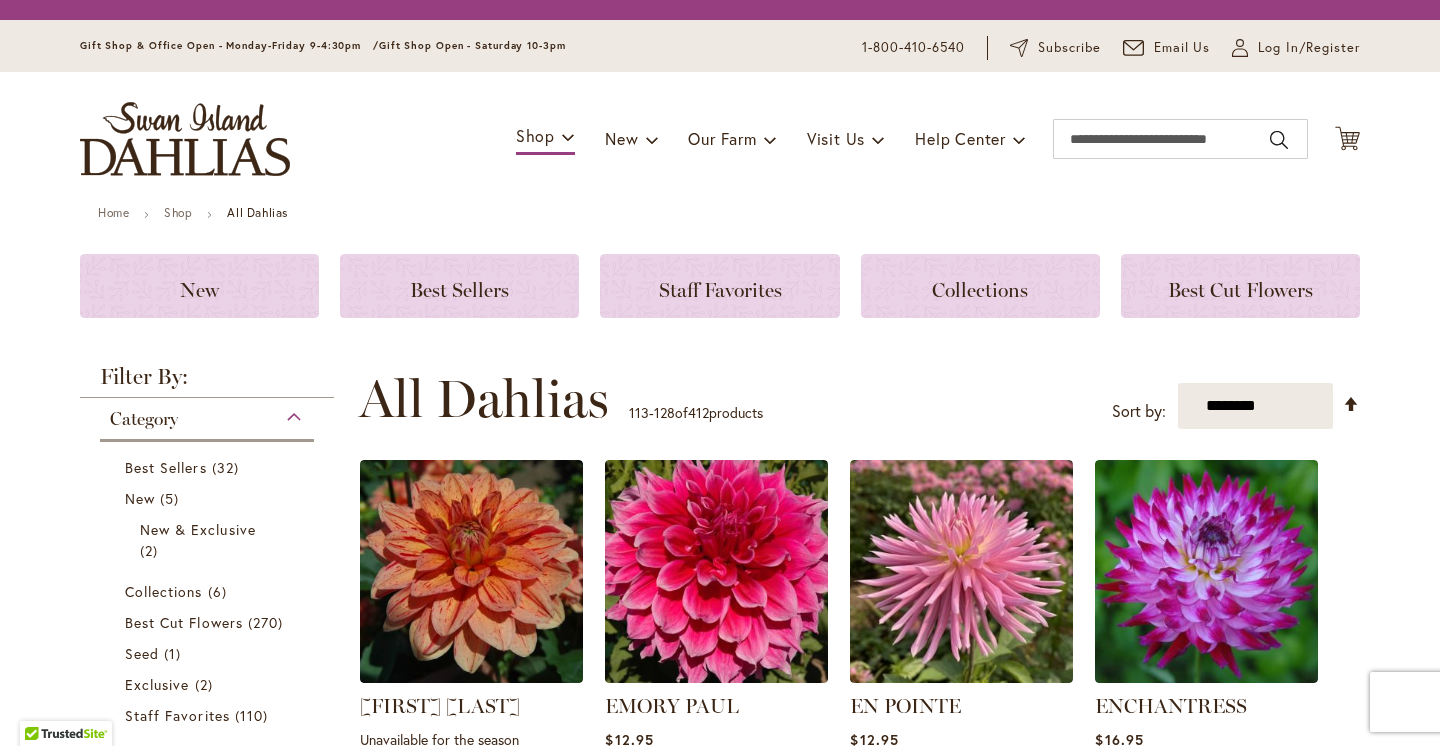 scroll, scrollTop: 0, scrollLeft: 0, axis: both 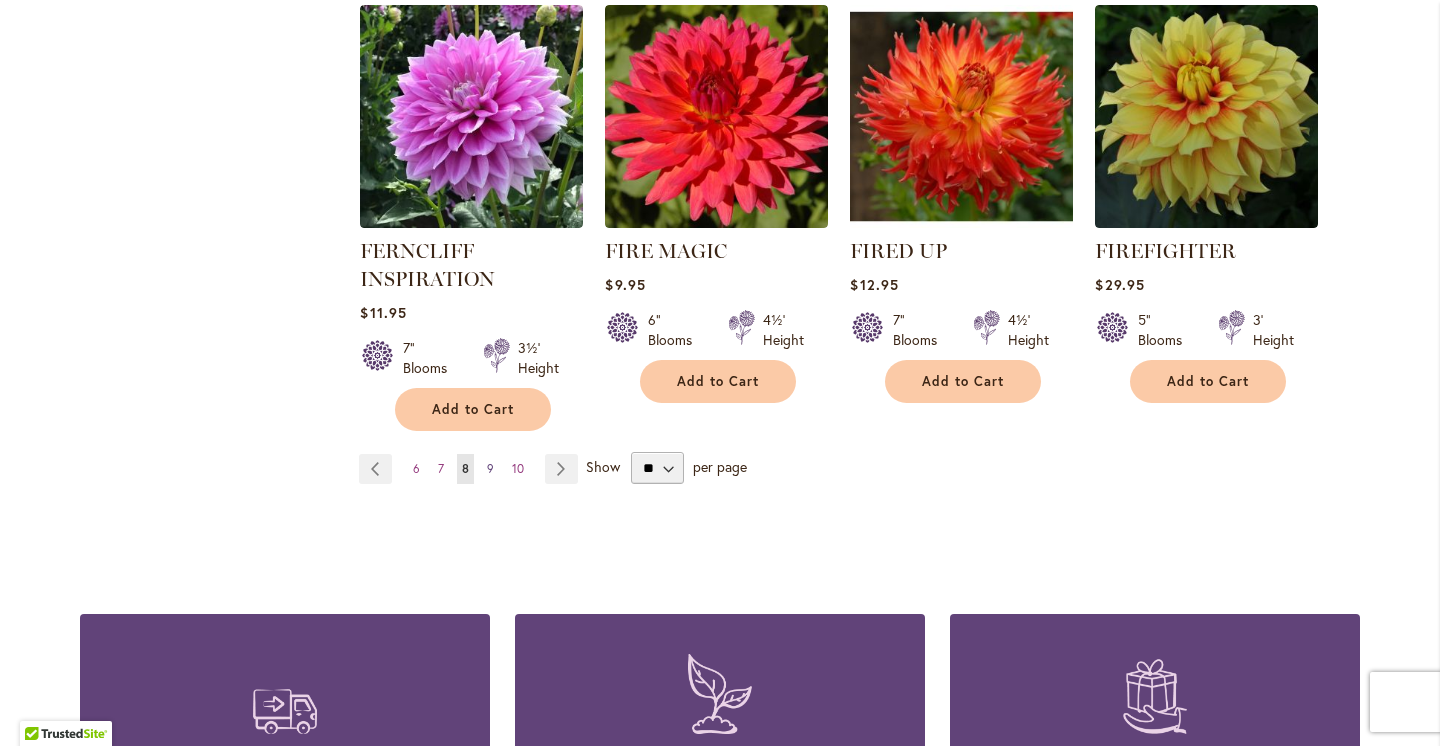 click on "Page
9" at bounding box center [490, 469] 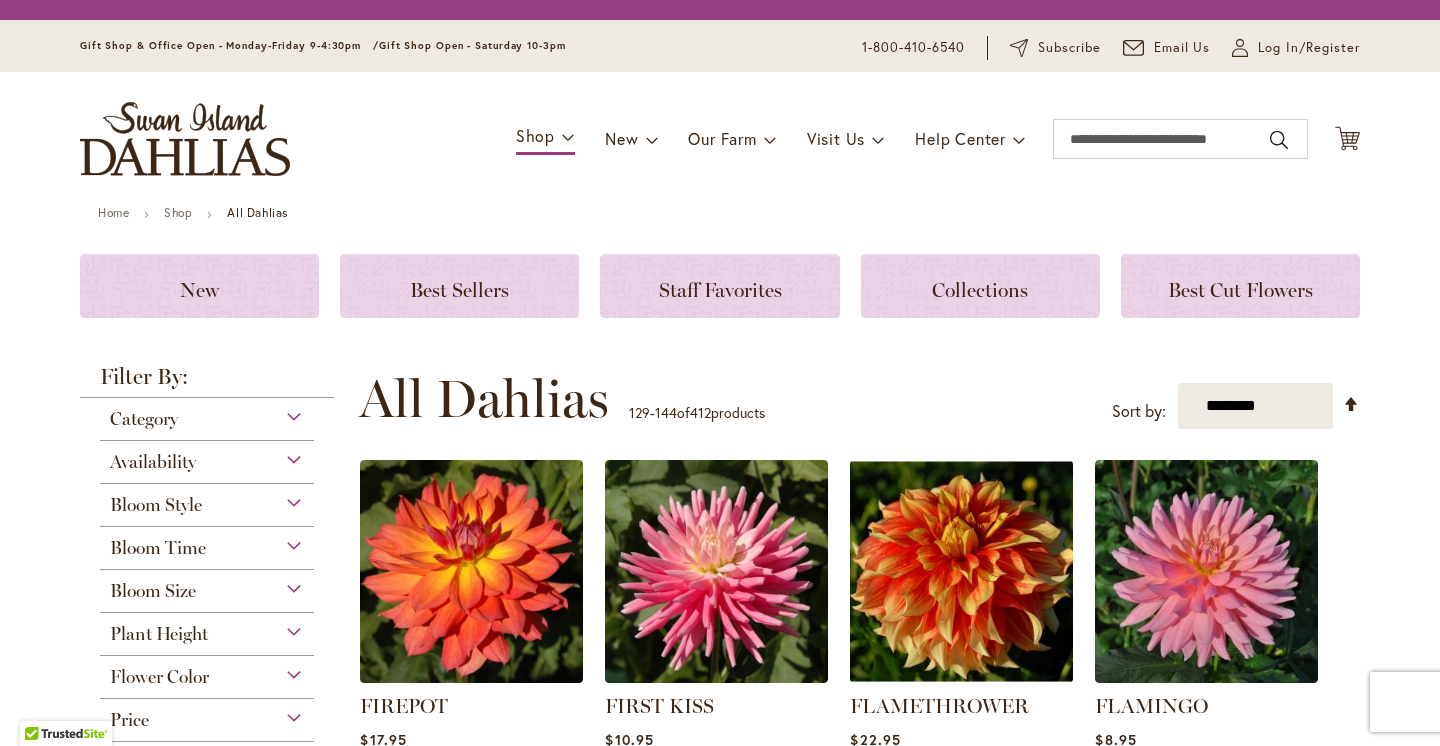 scroll, scrollTop: 0, scrollLeft: 0, axis: both 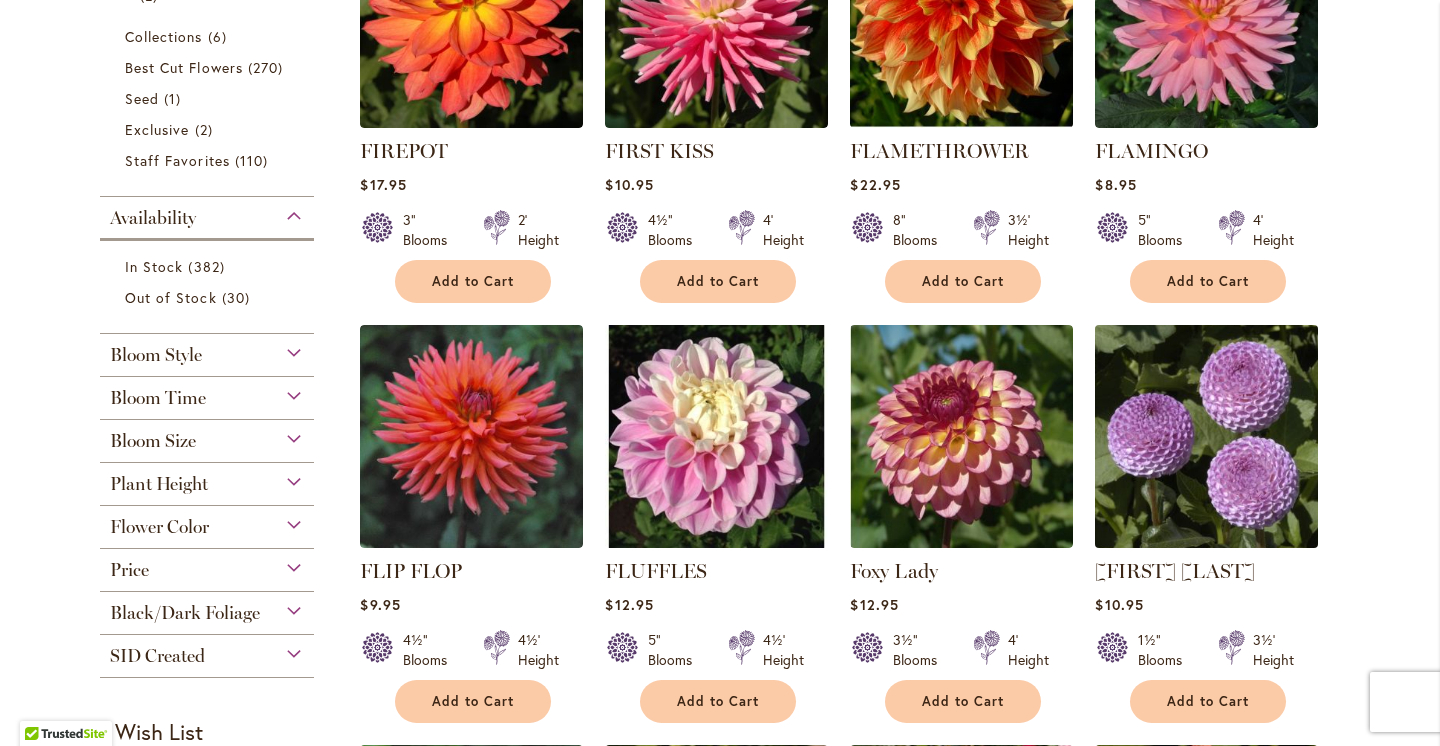 click at bounding box center (1207, 437) 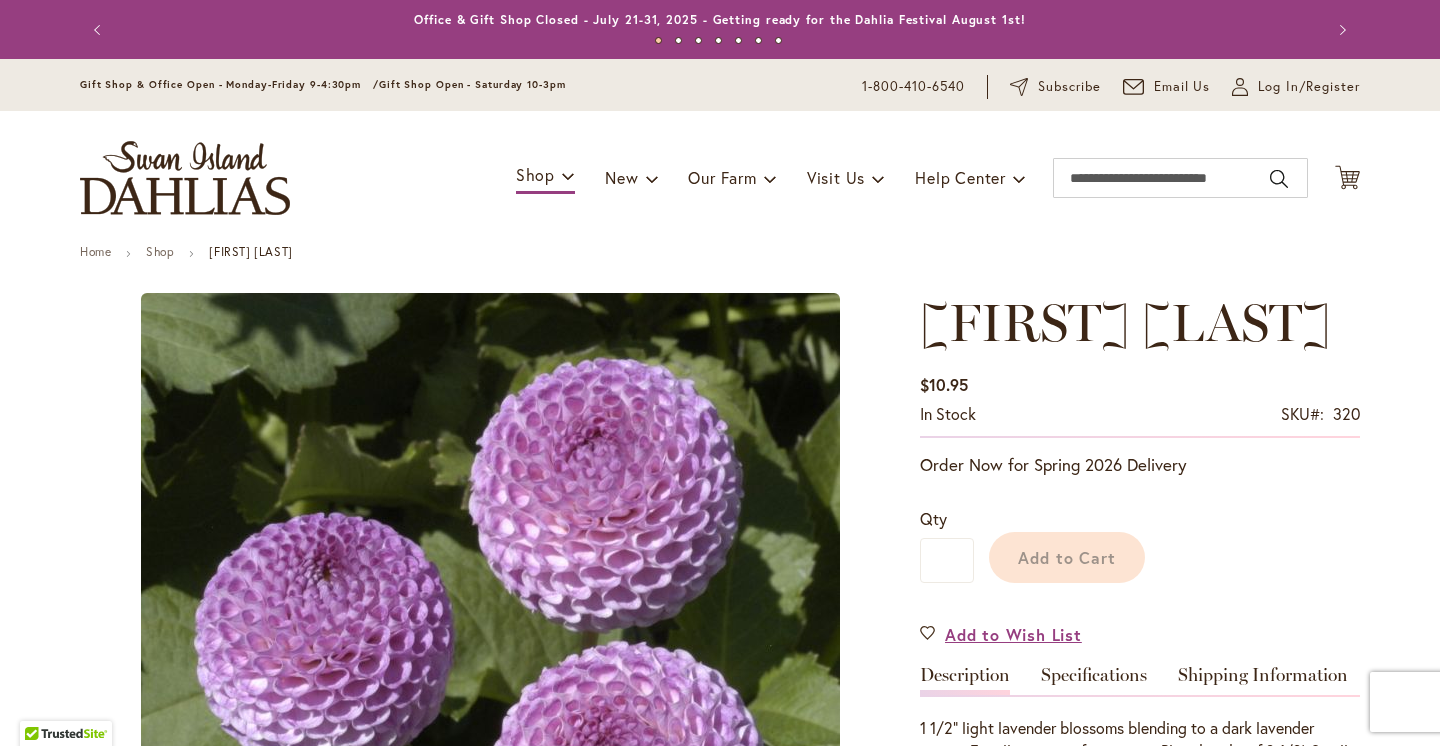 scroll, scrollTop: 0, scrollLeft: 0, axis: both 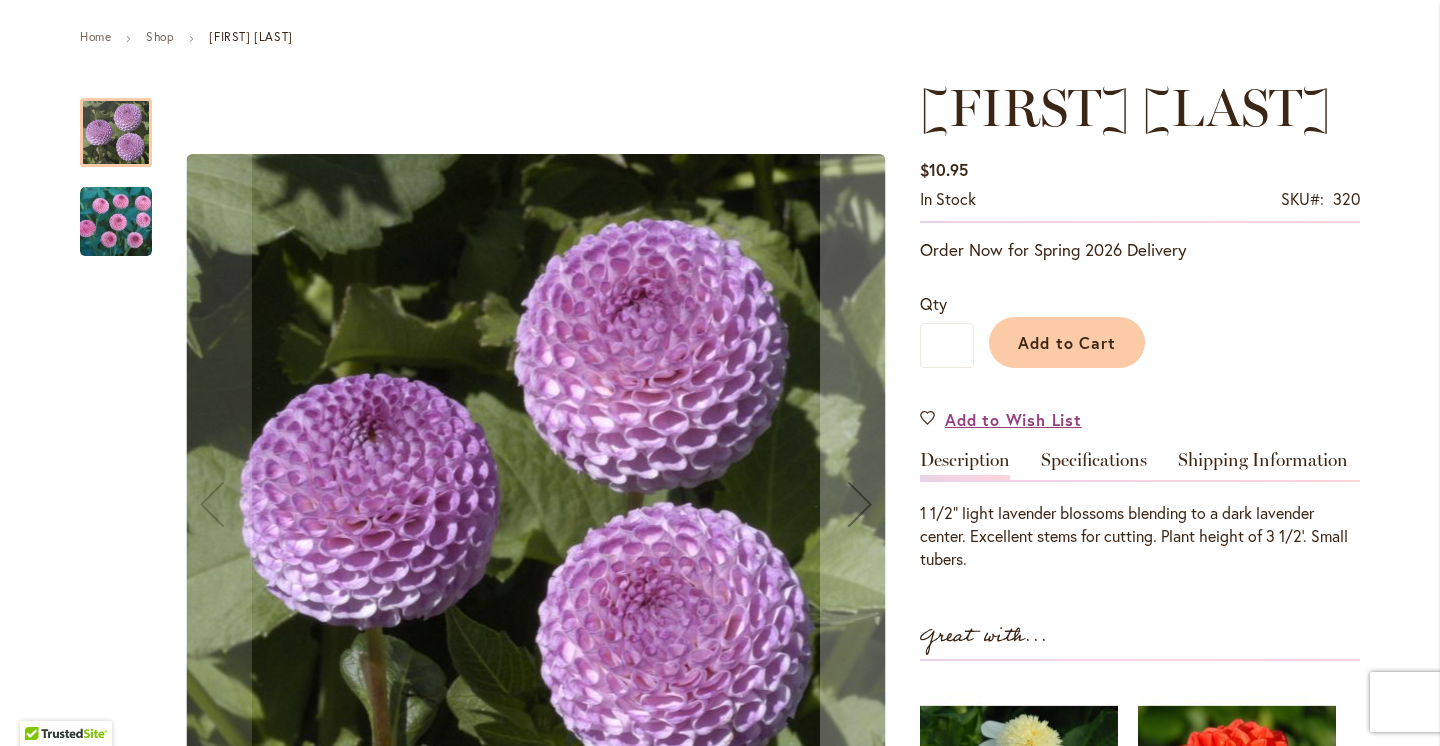 click at bounding box center [116, 222] 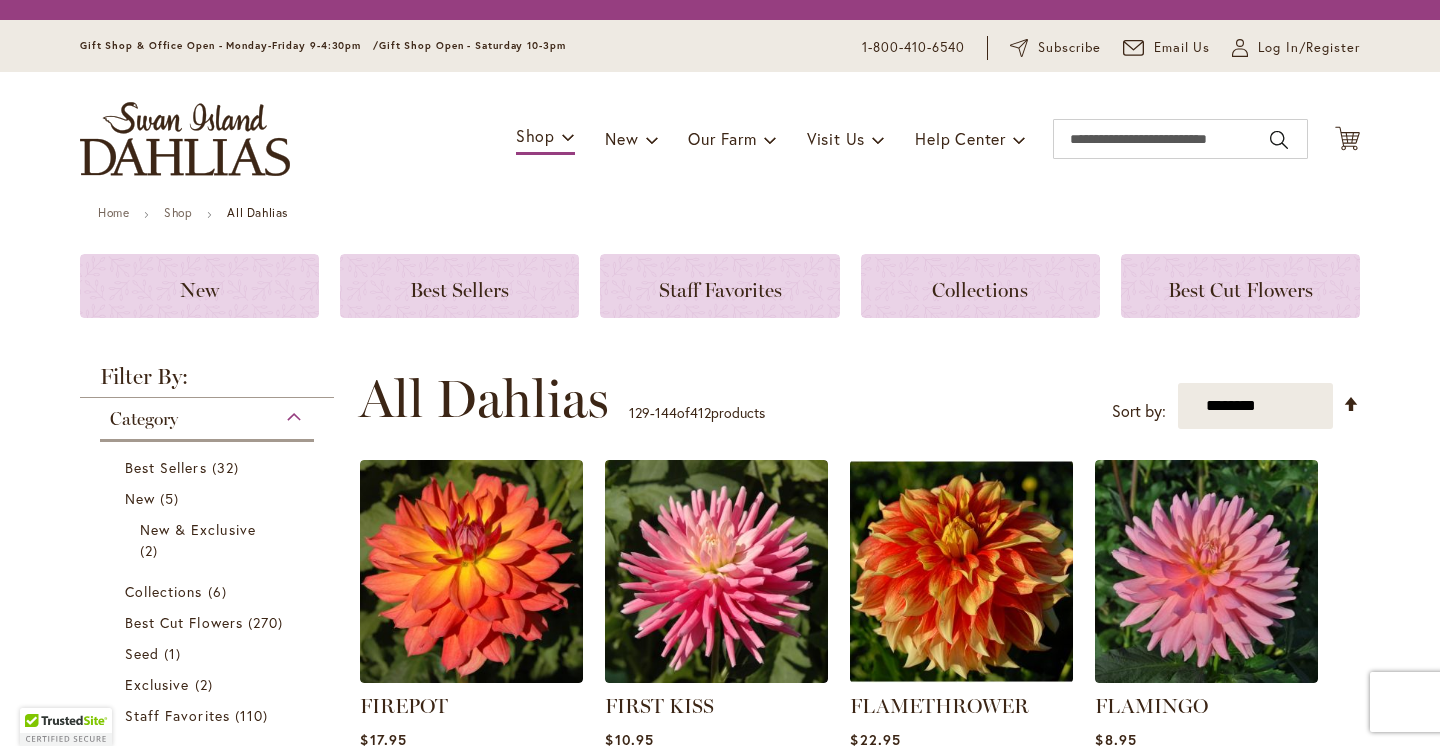 scroll, scrollTop: 0, scrollLeft: 0, axis: both 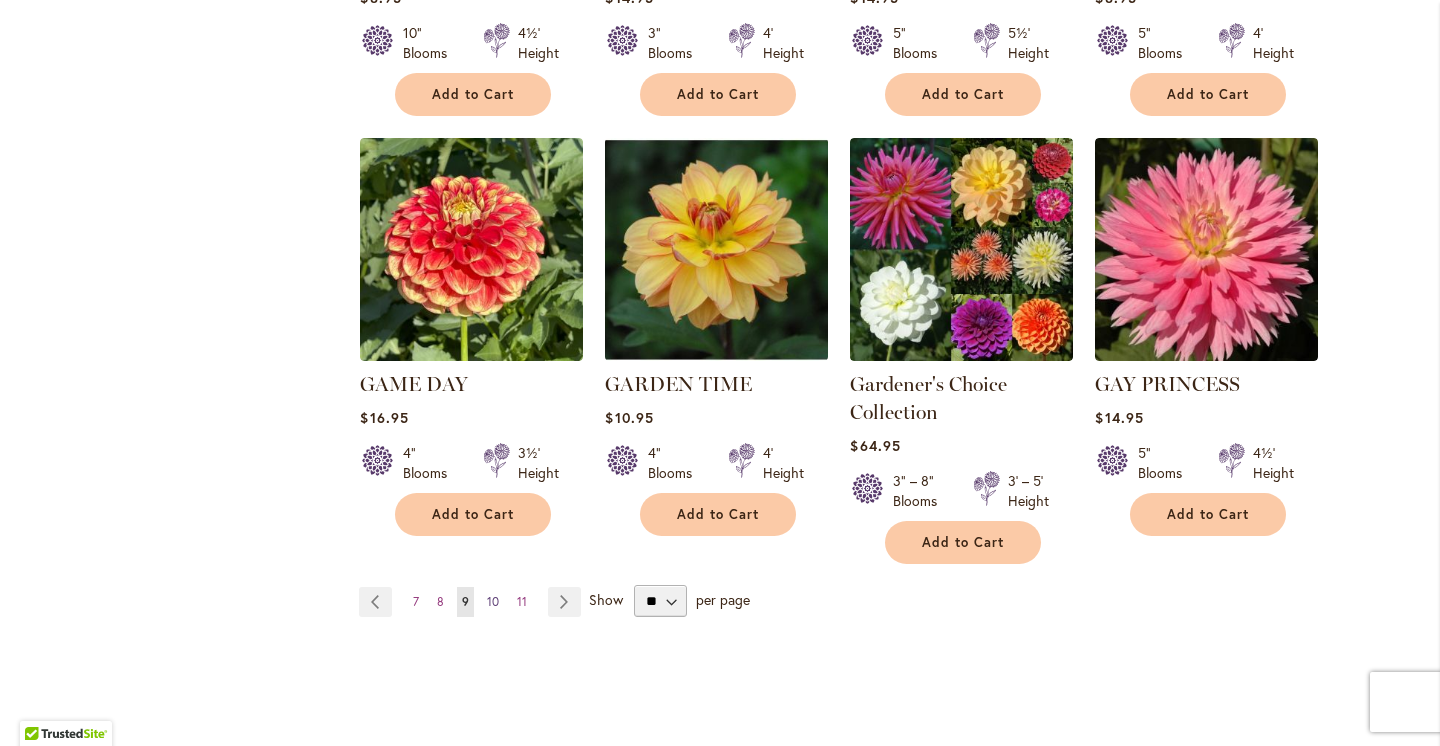 click on "10" at bounding box center [493, 601] 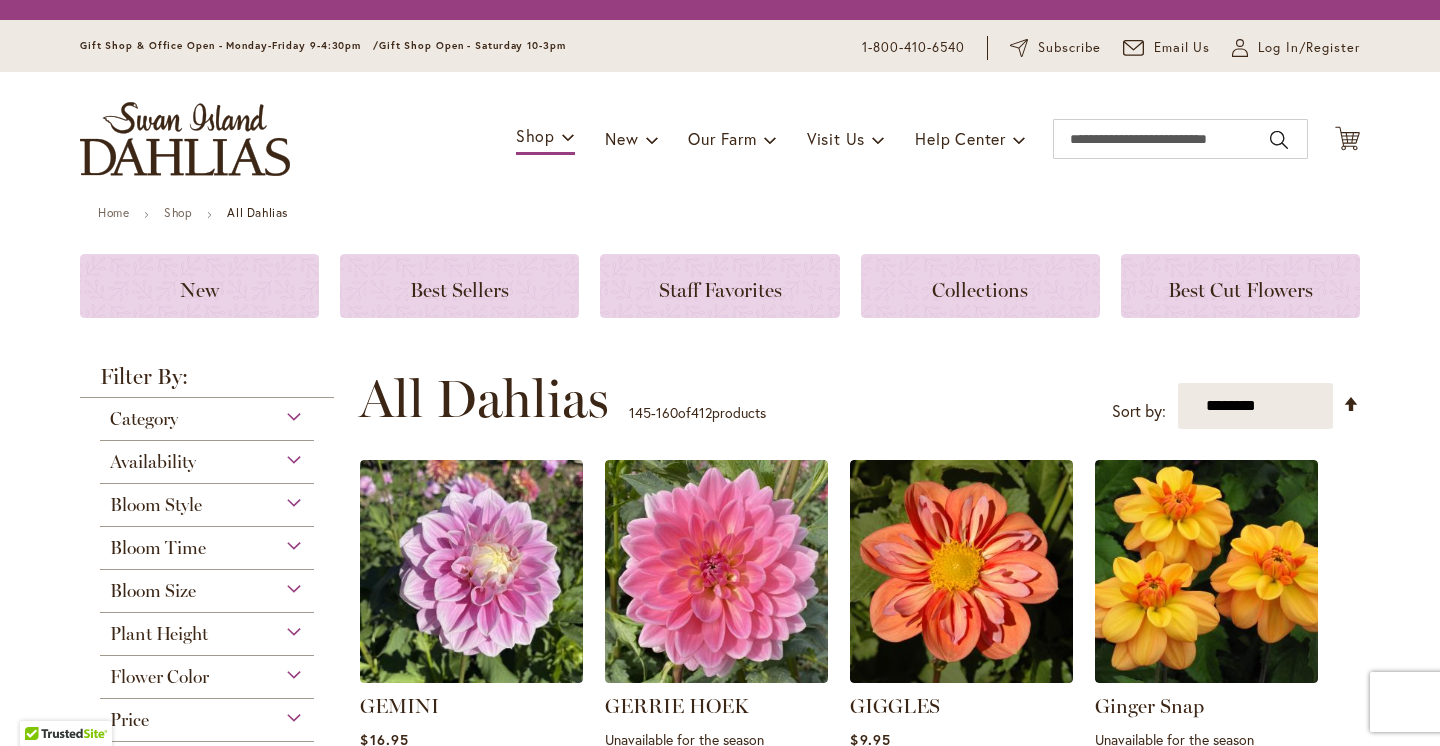 scroll, scrollTop: 0, scrollLeft: 0, axis: both 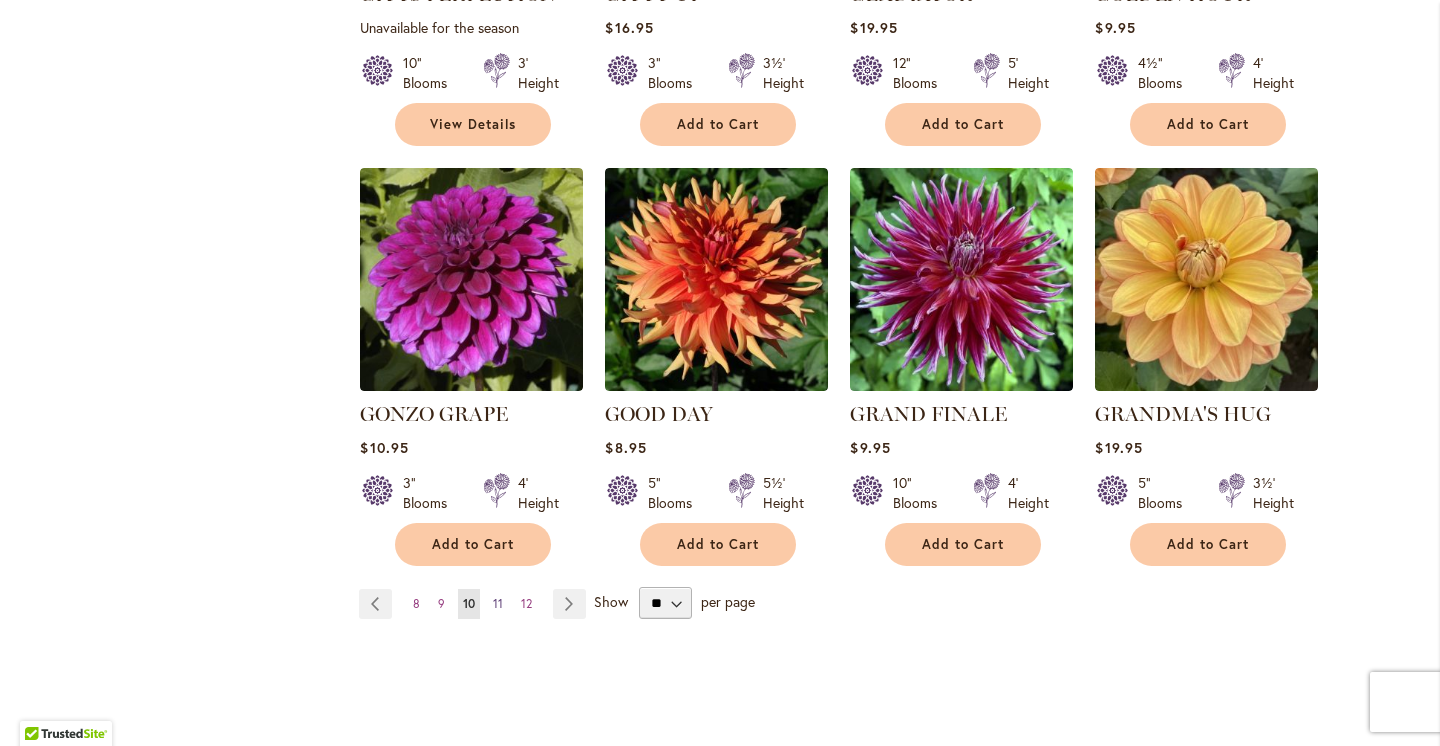 click on "11" at bounding box center [498, 603] 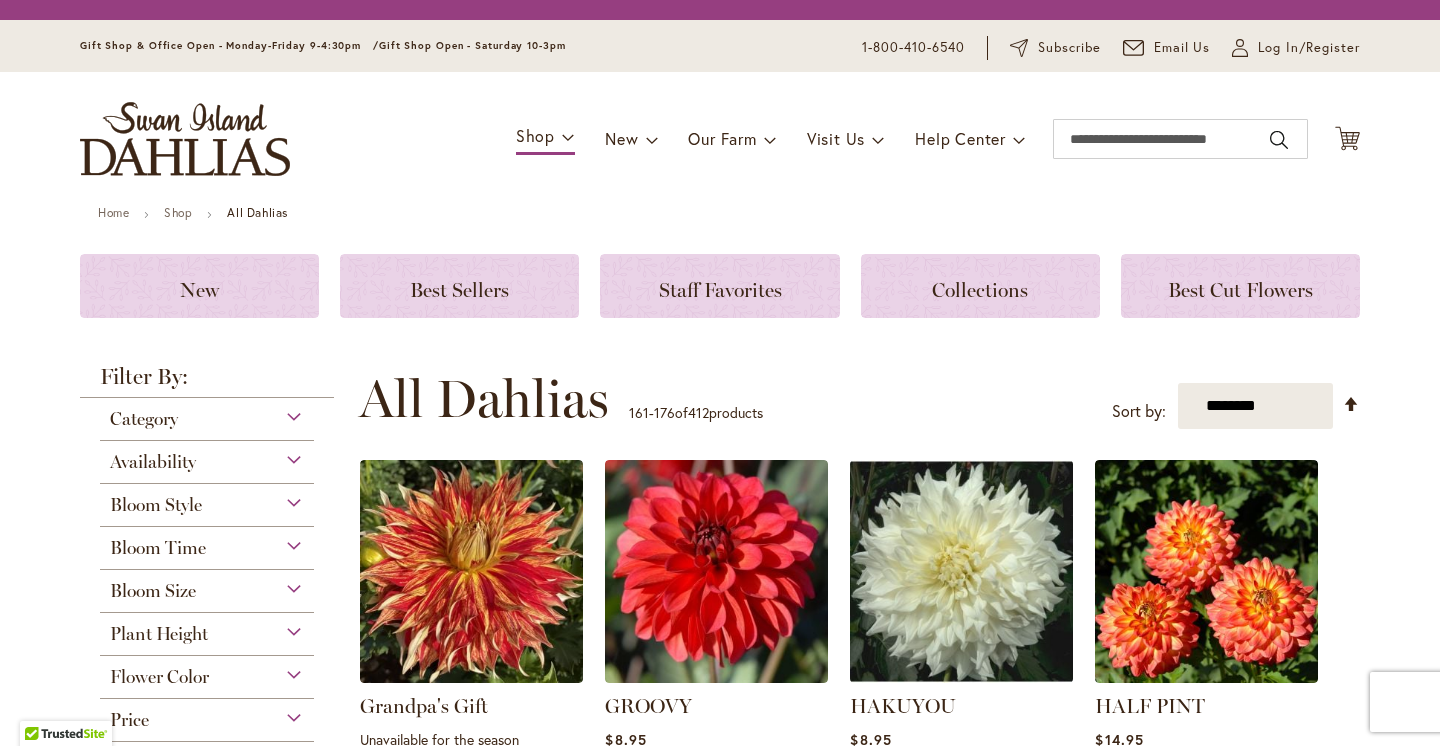 scroll, scrollTop: 0, scrollLeft: 0, axis: both 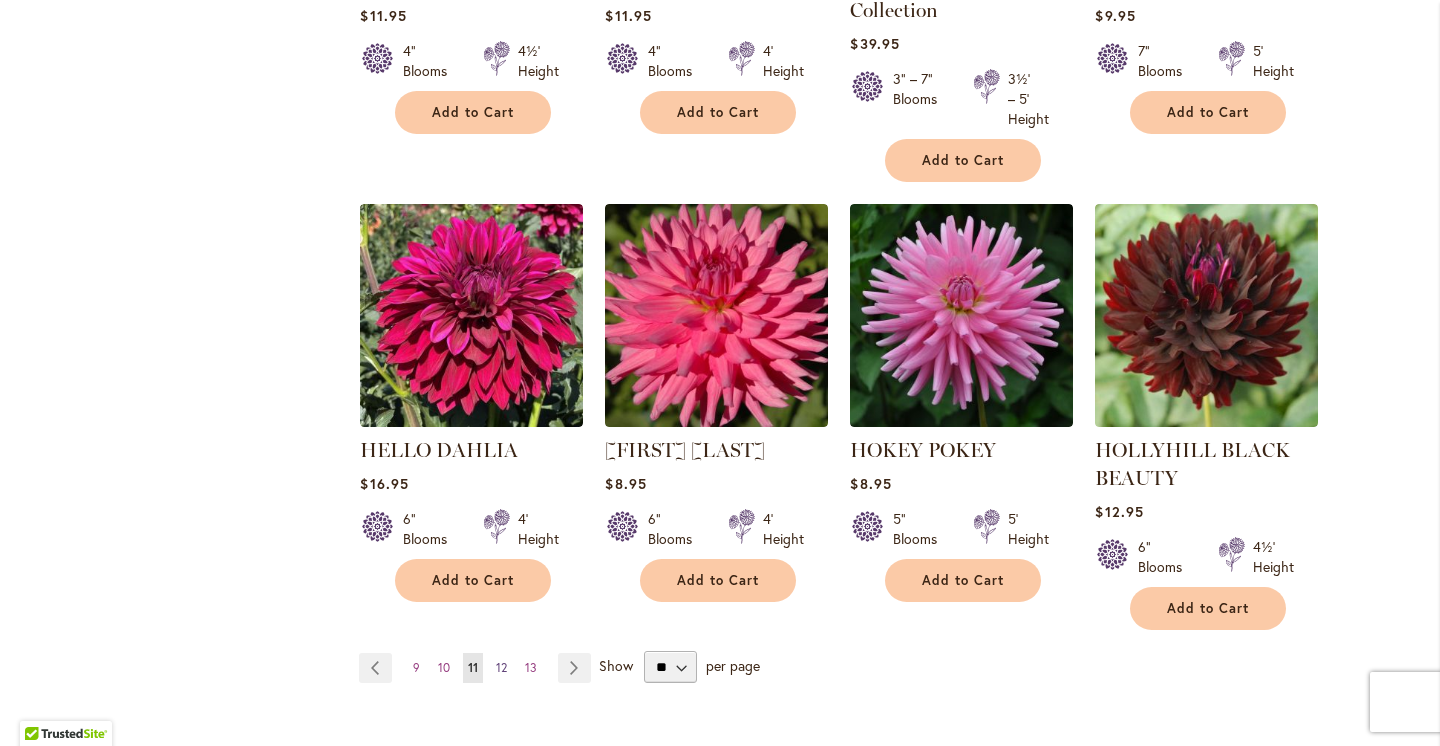 click on "12" at bounding box center [501, 667] 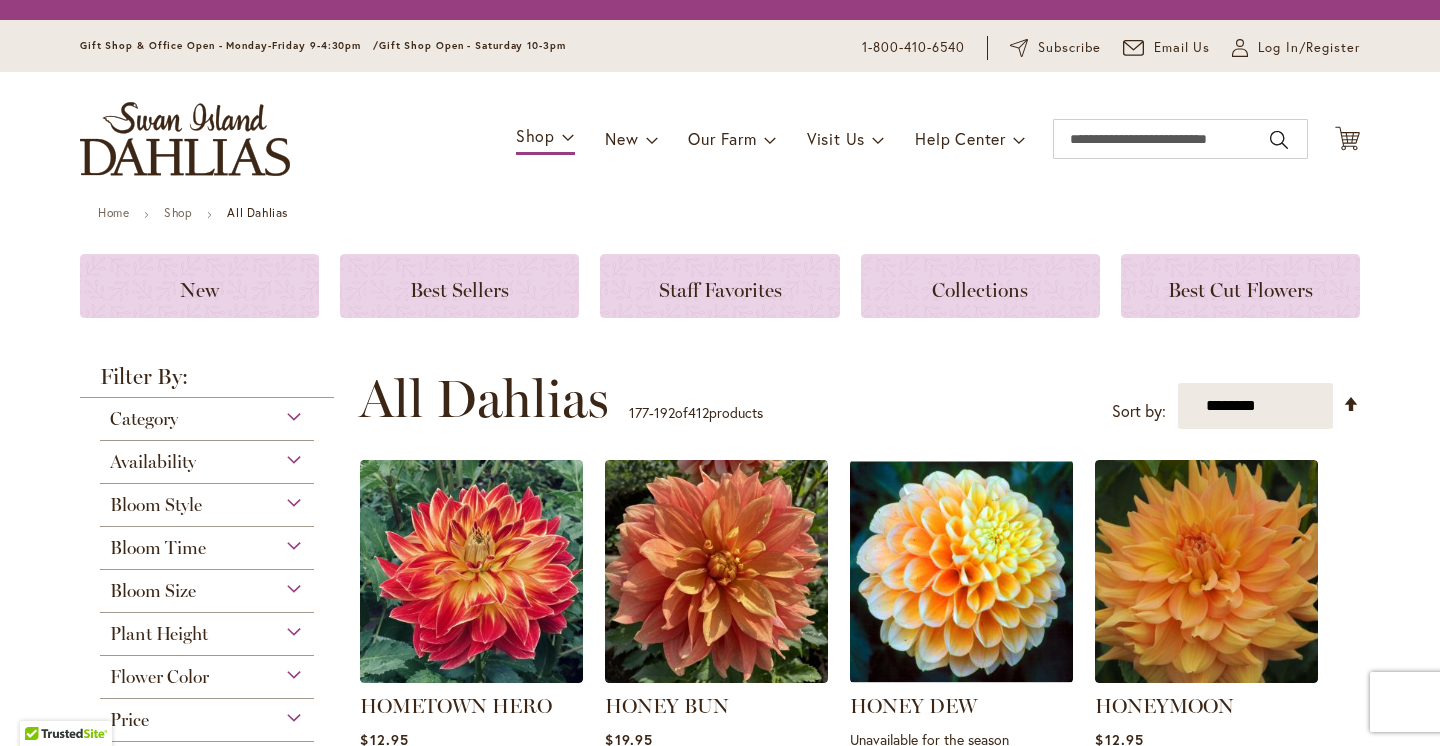 scroll, scrollTop: 0, scrollLeft: 0, axis: both 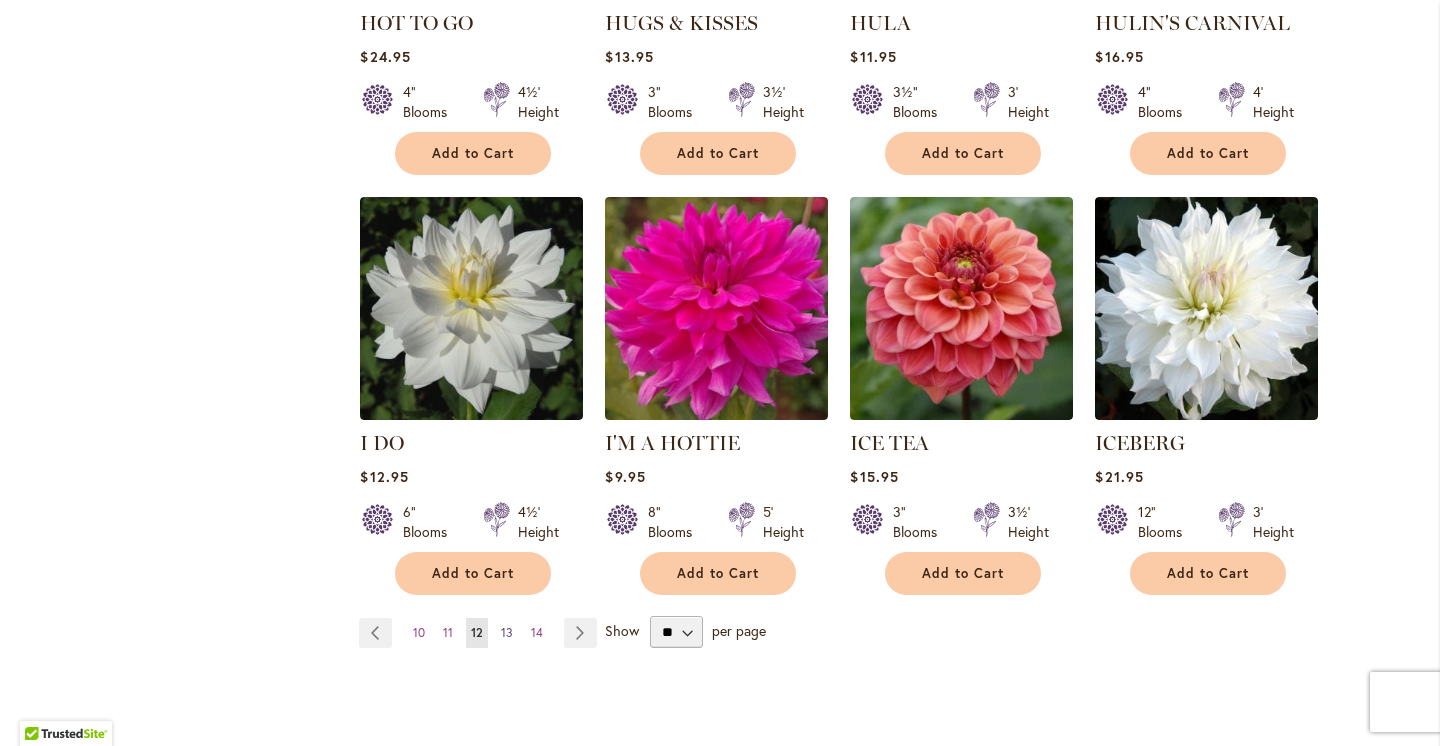 click on "13" at bounding box center [507, 632] 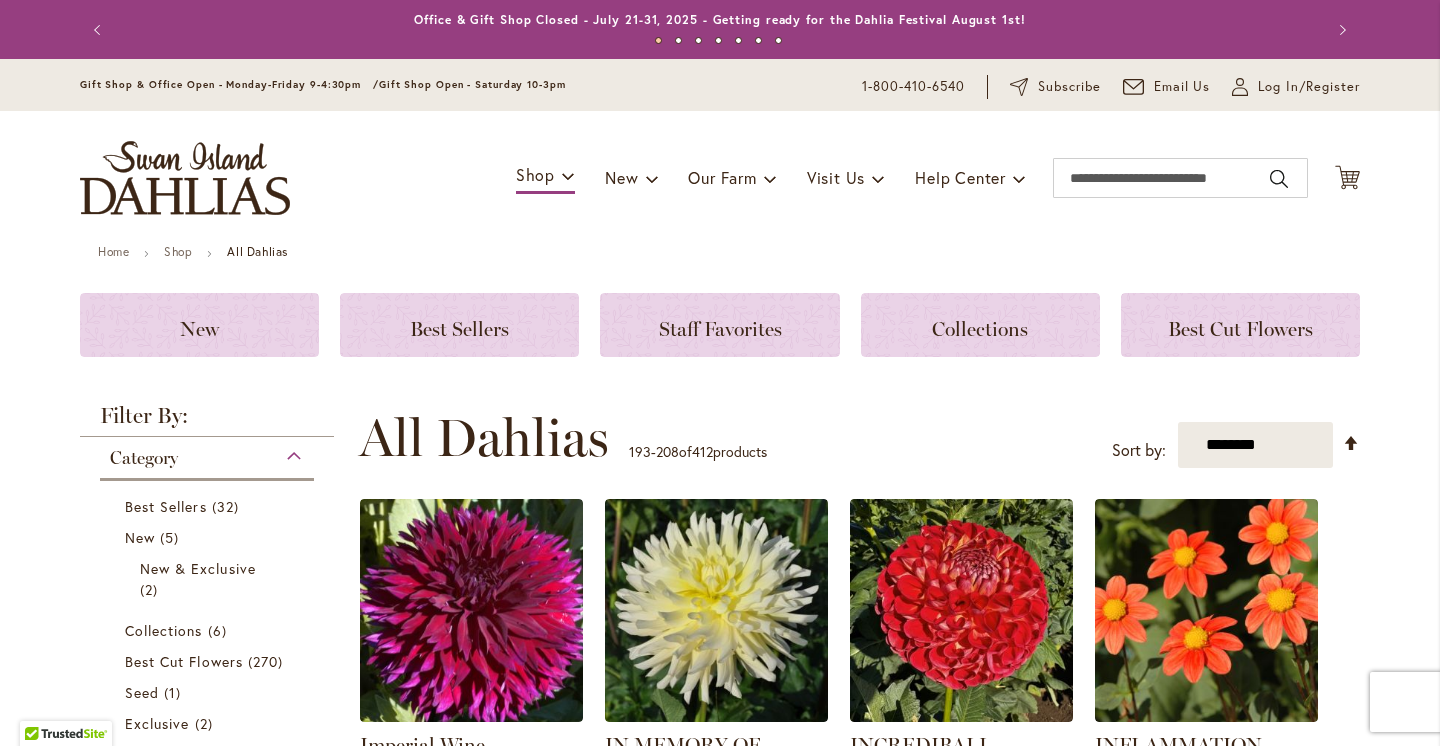 scroll, scrollTop: 0, scrollLeft: 0, axis: both 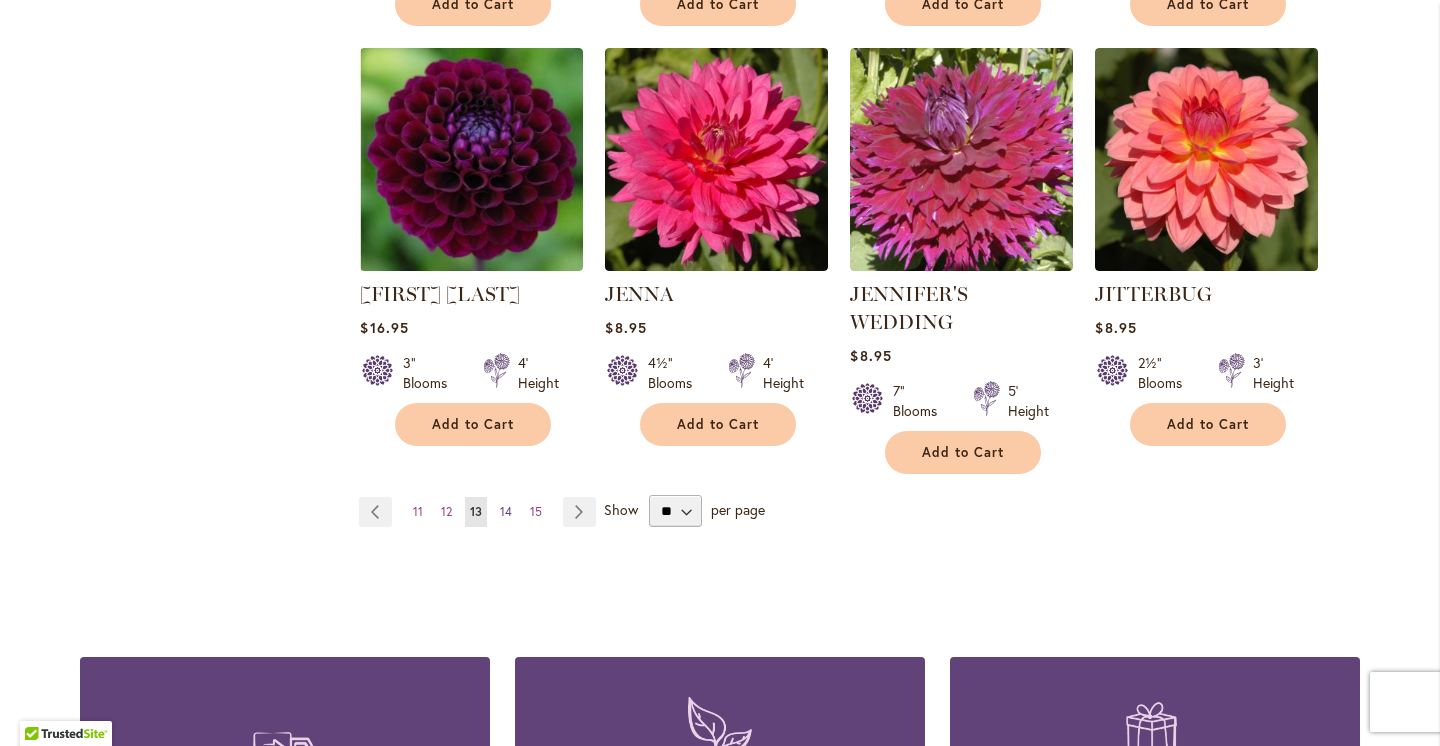 click on "14" at bounding box center [506, 511] 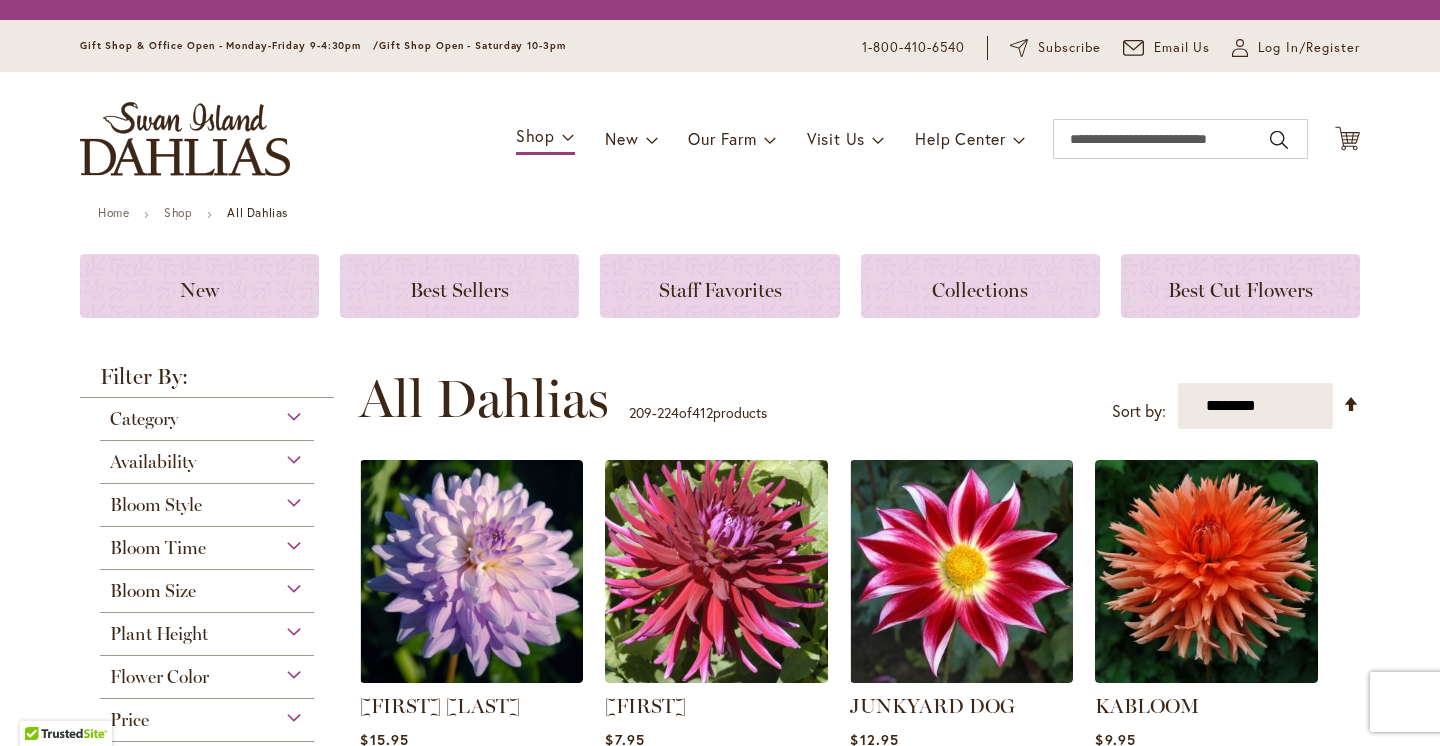 scroll, scrollTop: 0, scrollLeft: 0, axis: both 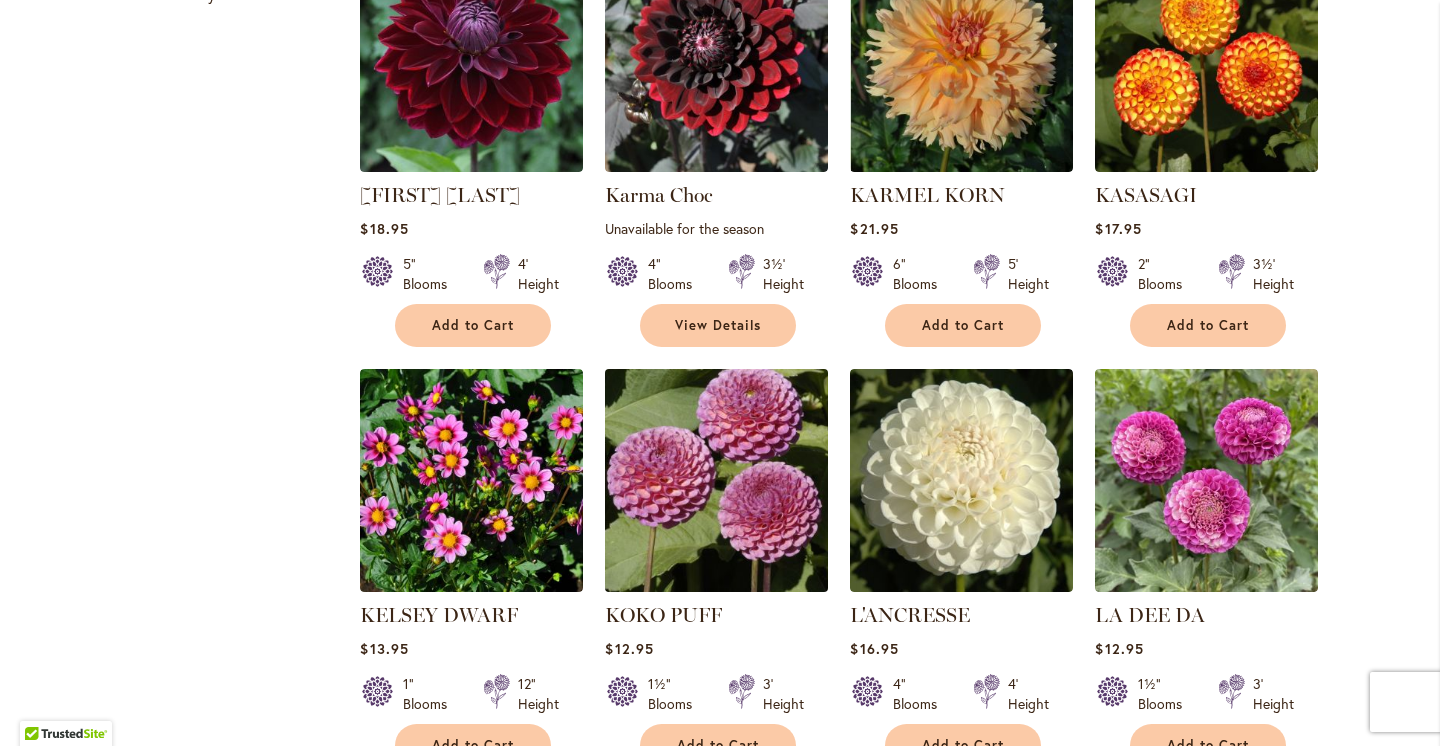click at bounding box center (717, 481) 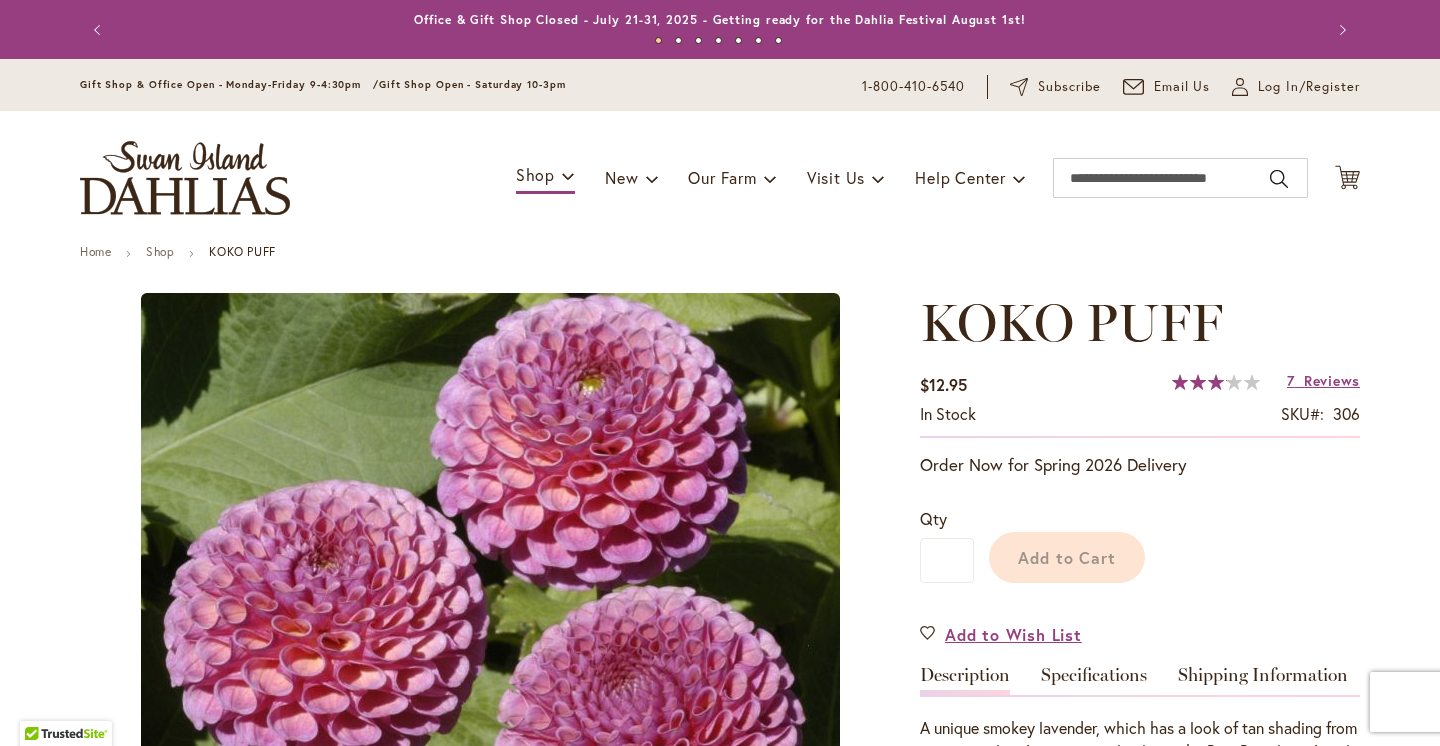 scroll, scrollTop: 0, scrollLeft: 0, axis: both 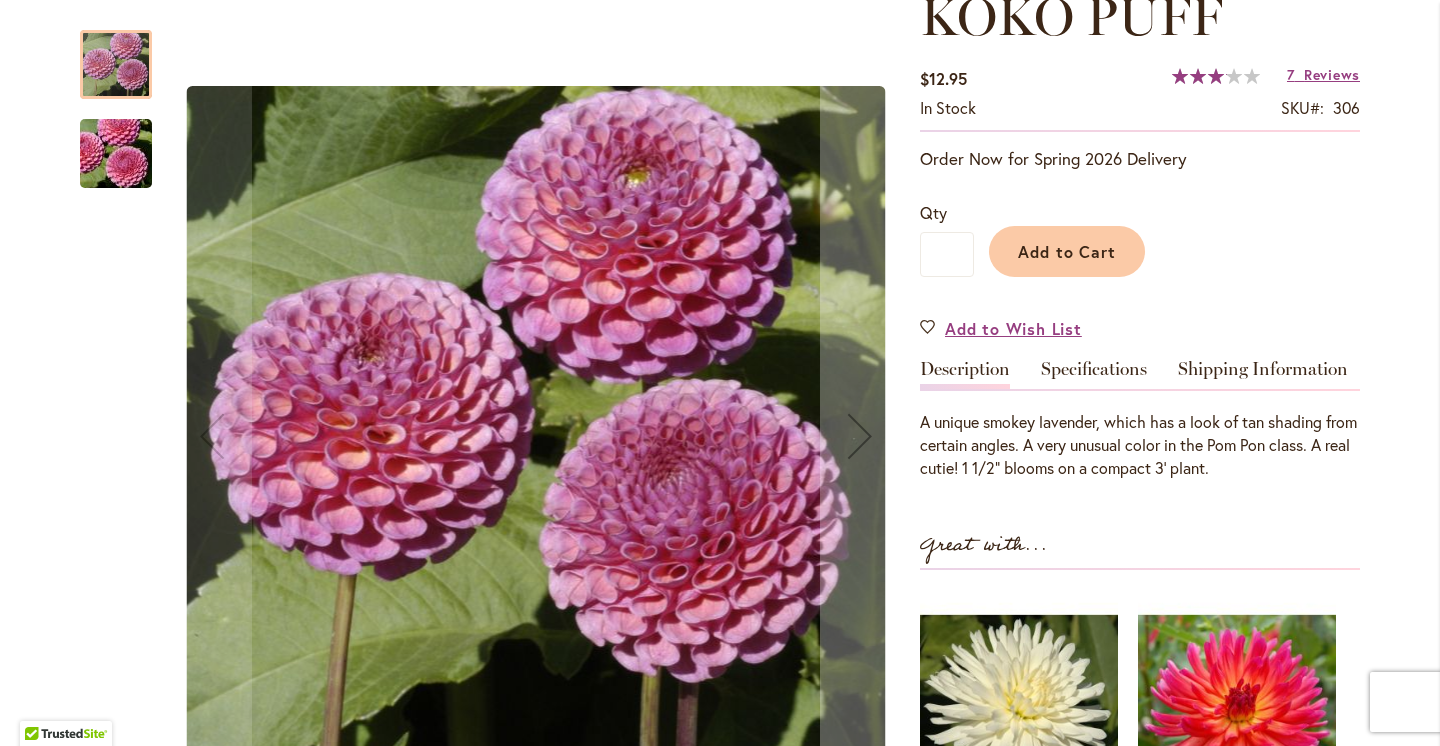 click at bounding box center (116, 154) 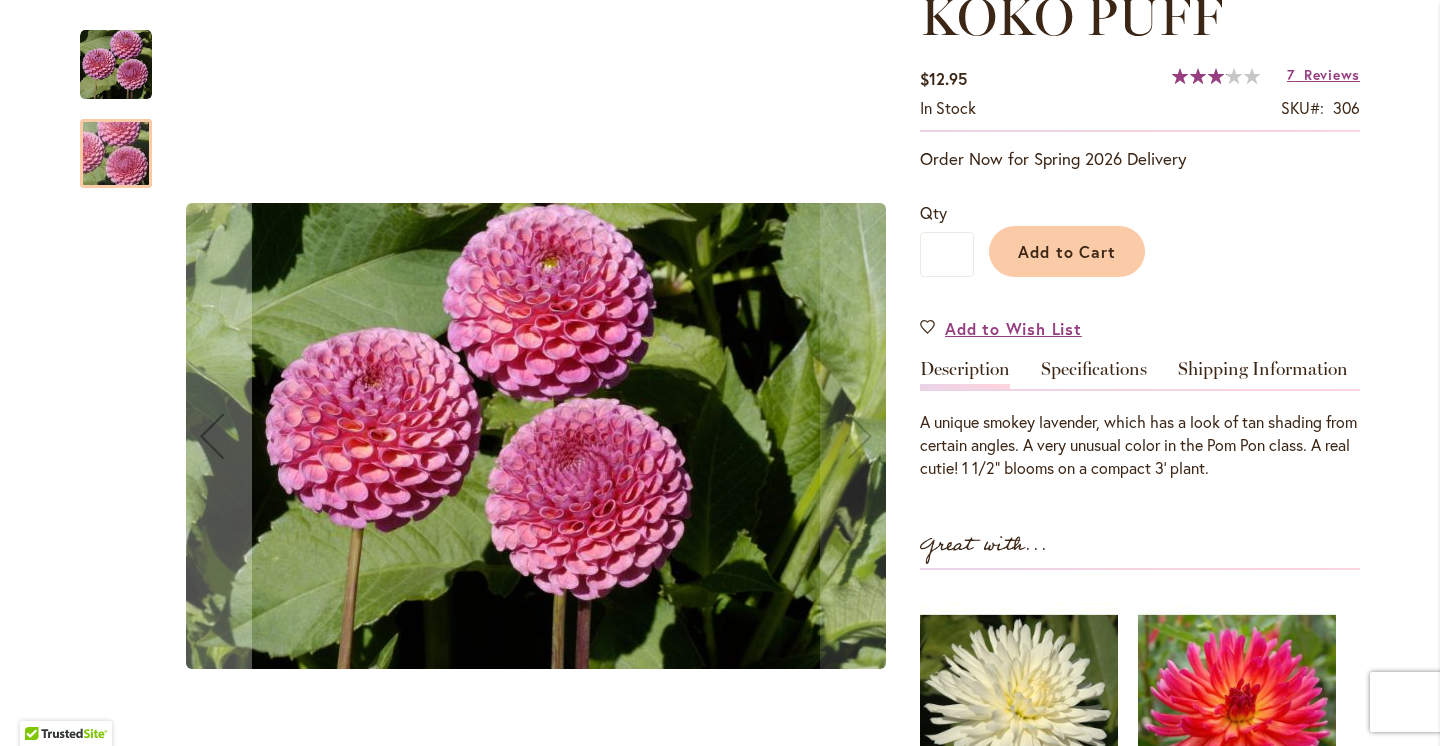 click at bounding box center (116, 153) 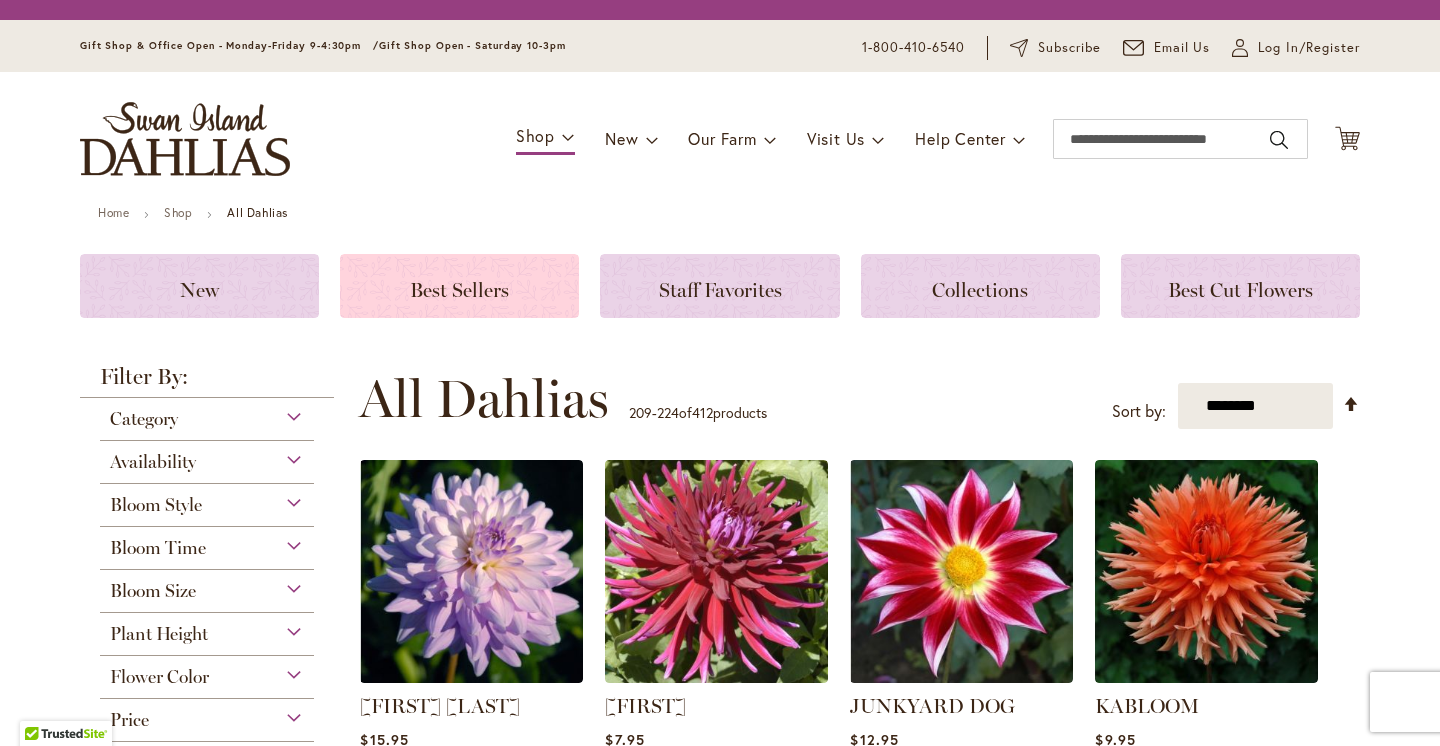 scroll, scrollTop: 0, scrollLeft: 0, axis: both 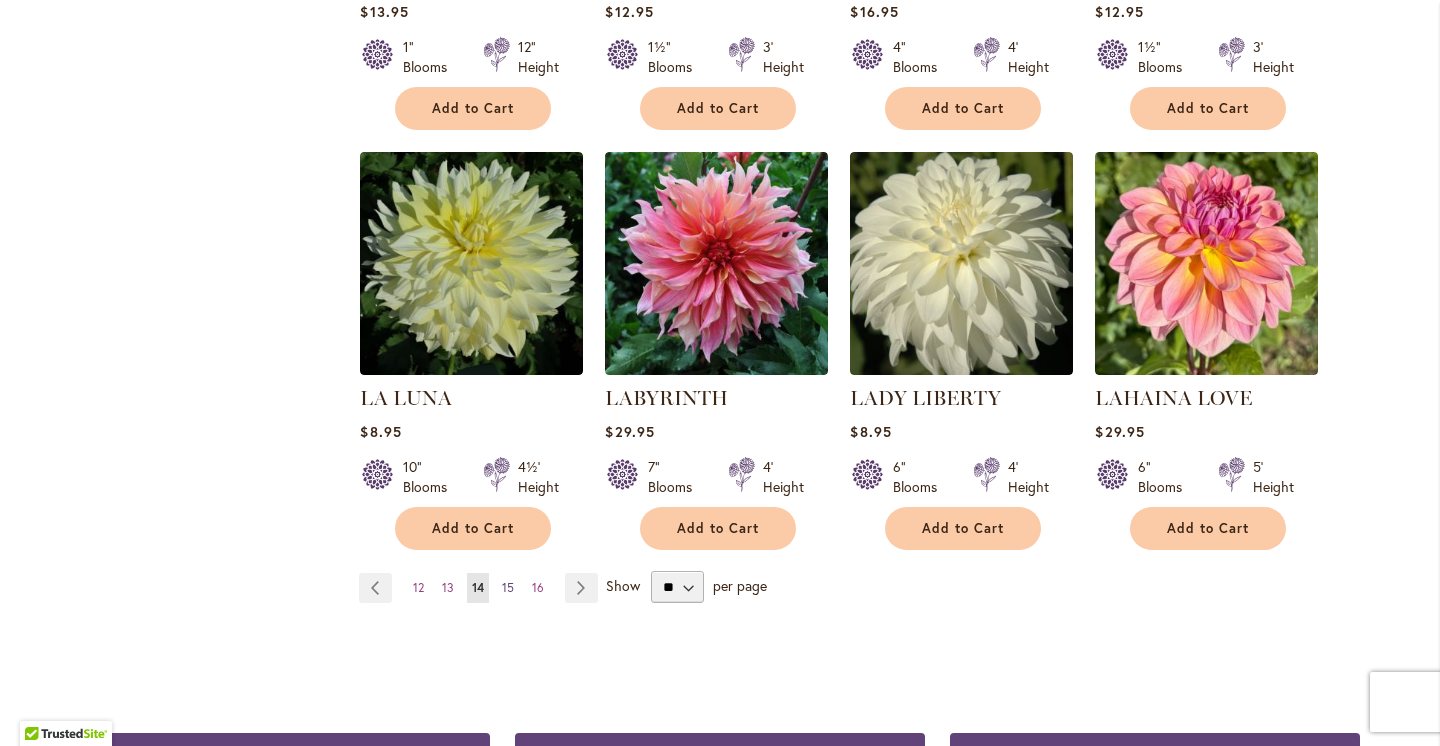 click on "15" at bounding box center (508, 587) 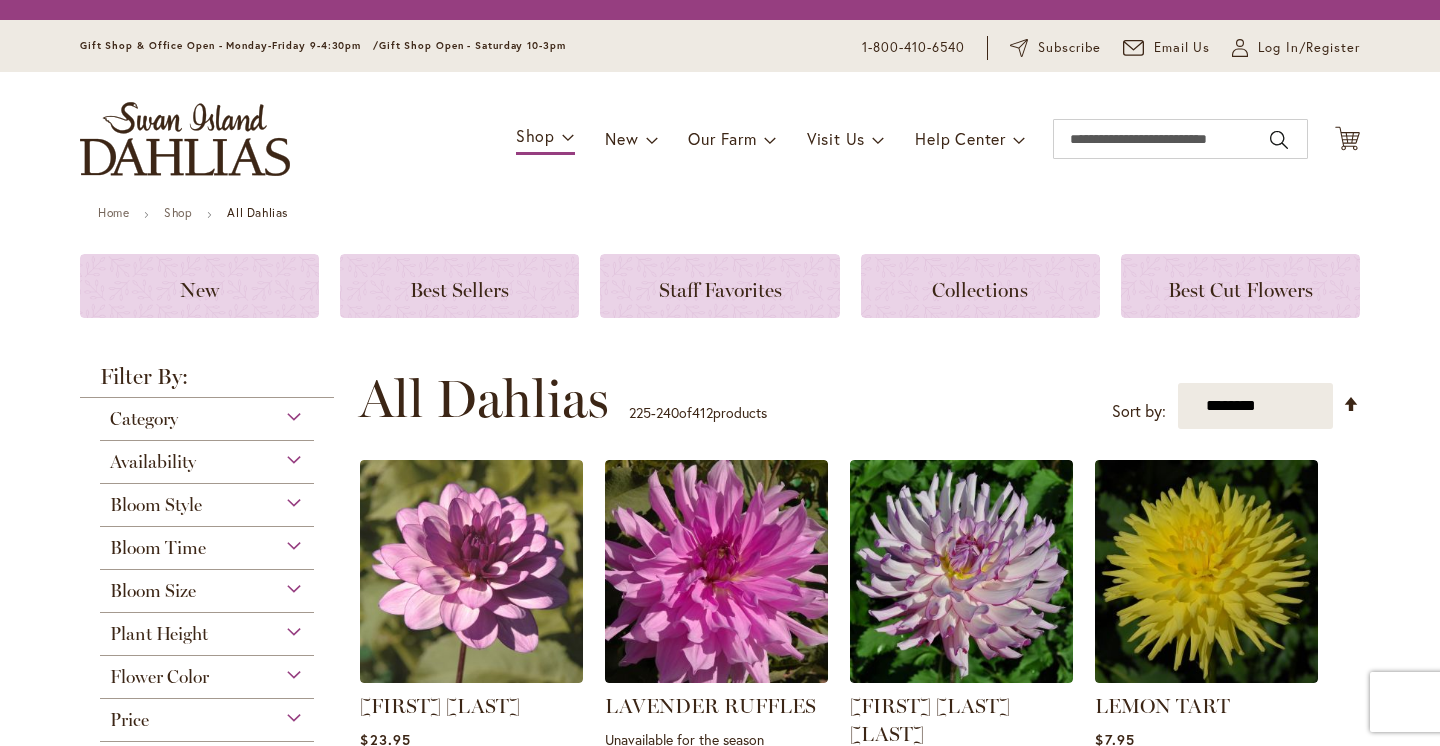 scroll, scrollTop: 0, scrollLeft: 0, axis: both 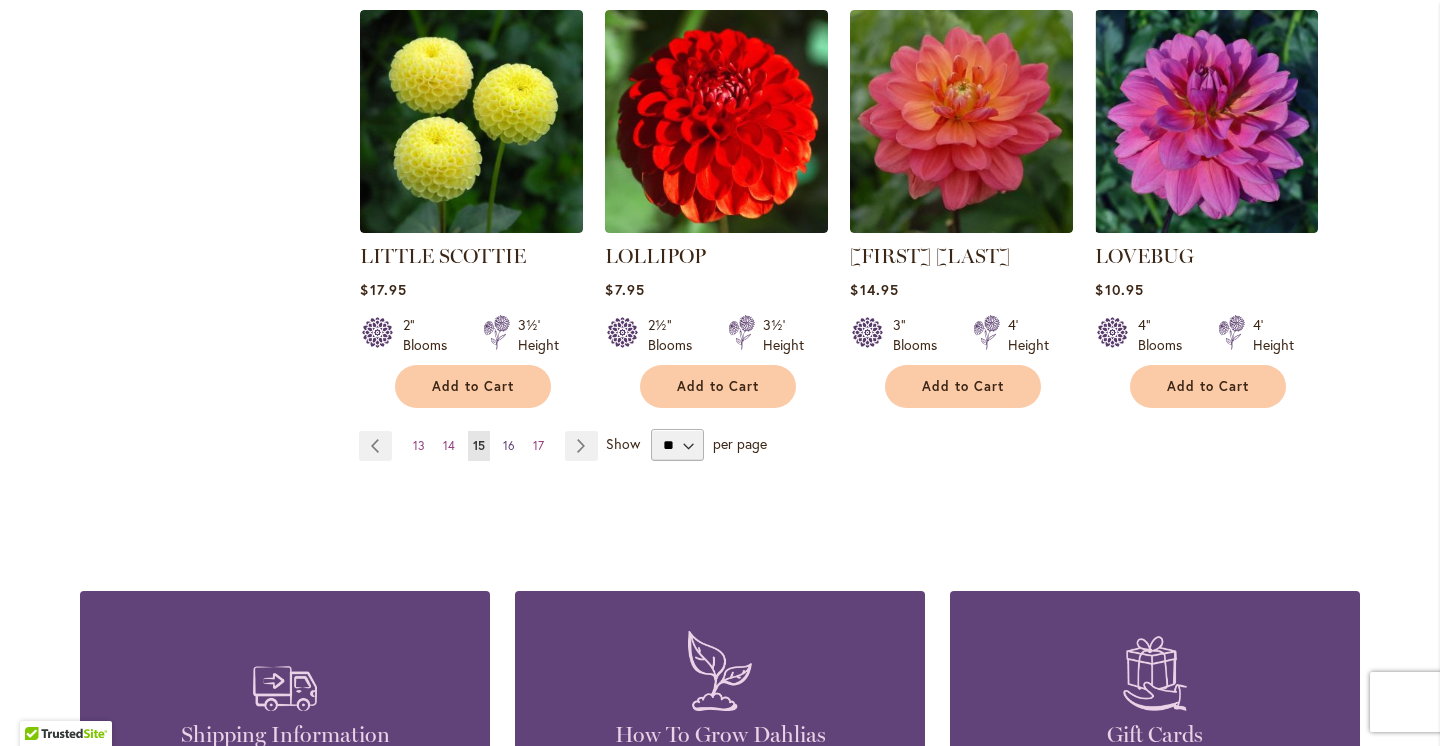 click on "16" at bounding box center [509, 445] 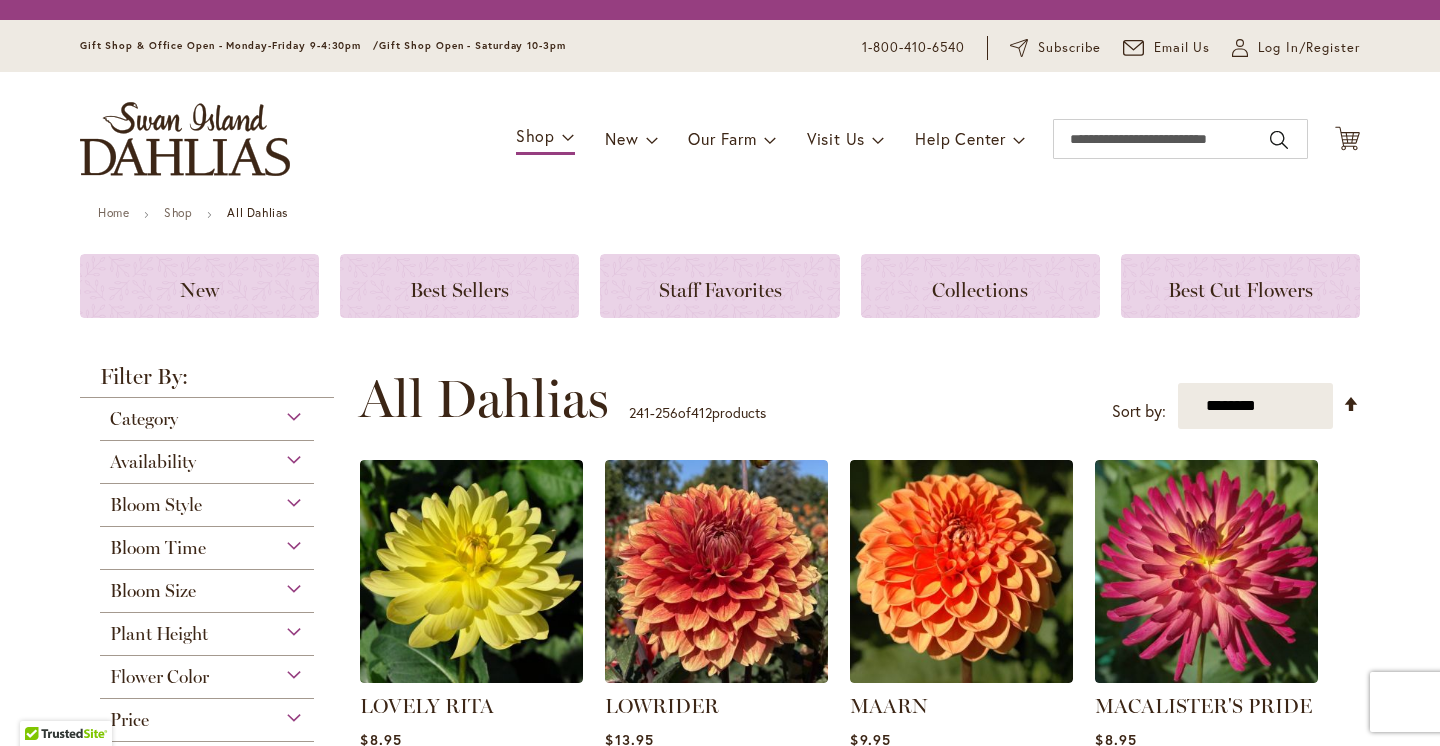 scroll, scrollTop: 0, scrollLeft: 0, axis: both 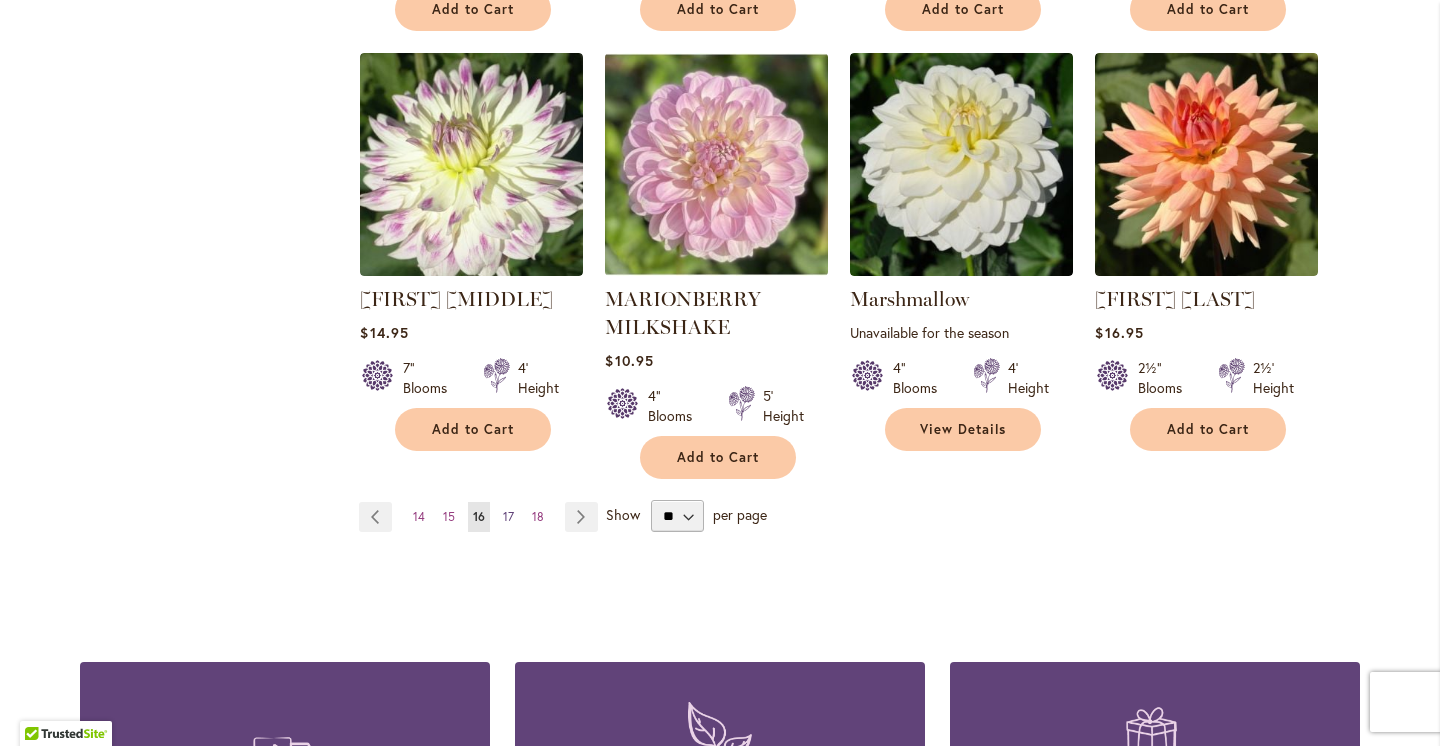 click on "17" at bounding box center (508, 516) 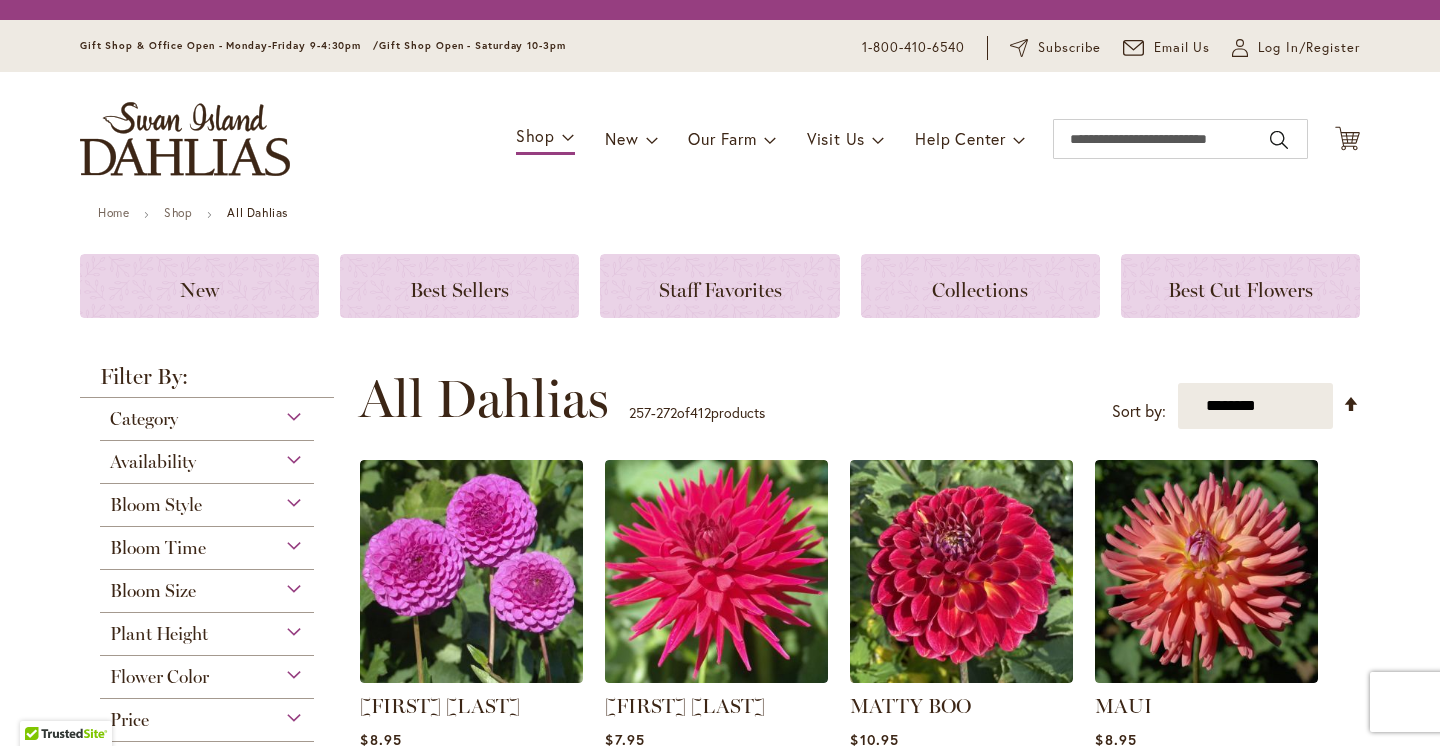 scroll, scrollTop: 0, scrollLeft: 0, axis: both 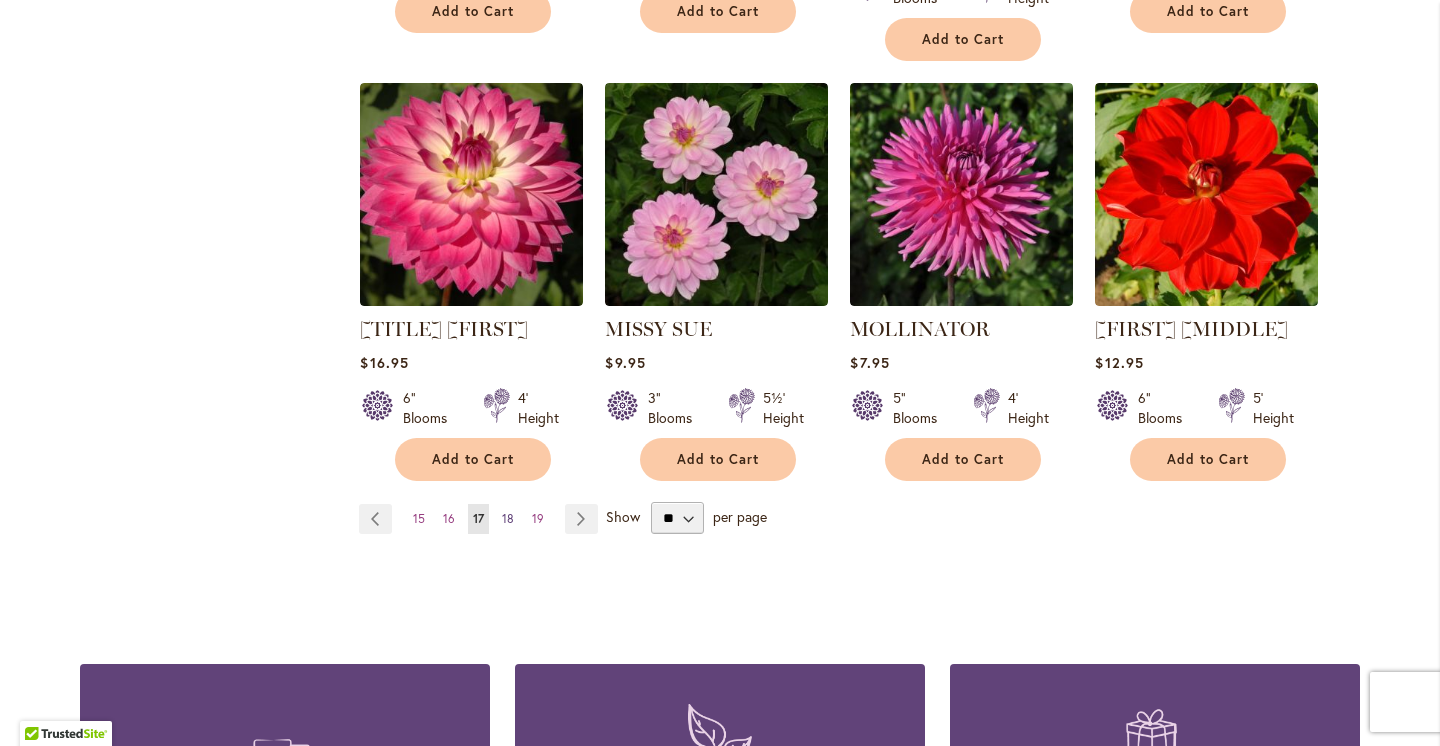 click on "18" at bounding box center (508, 518) 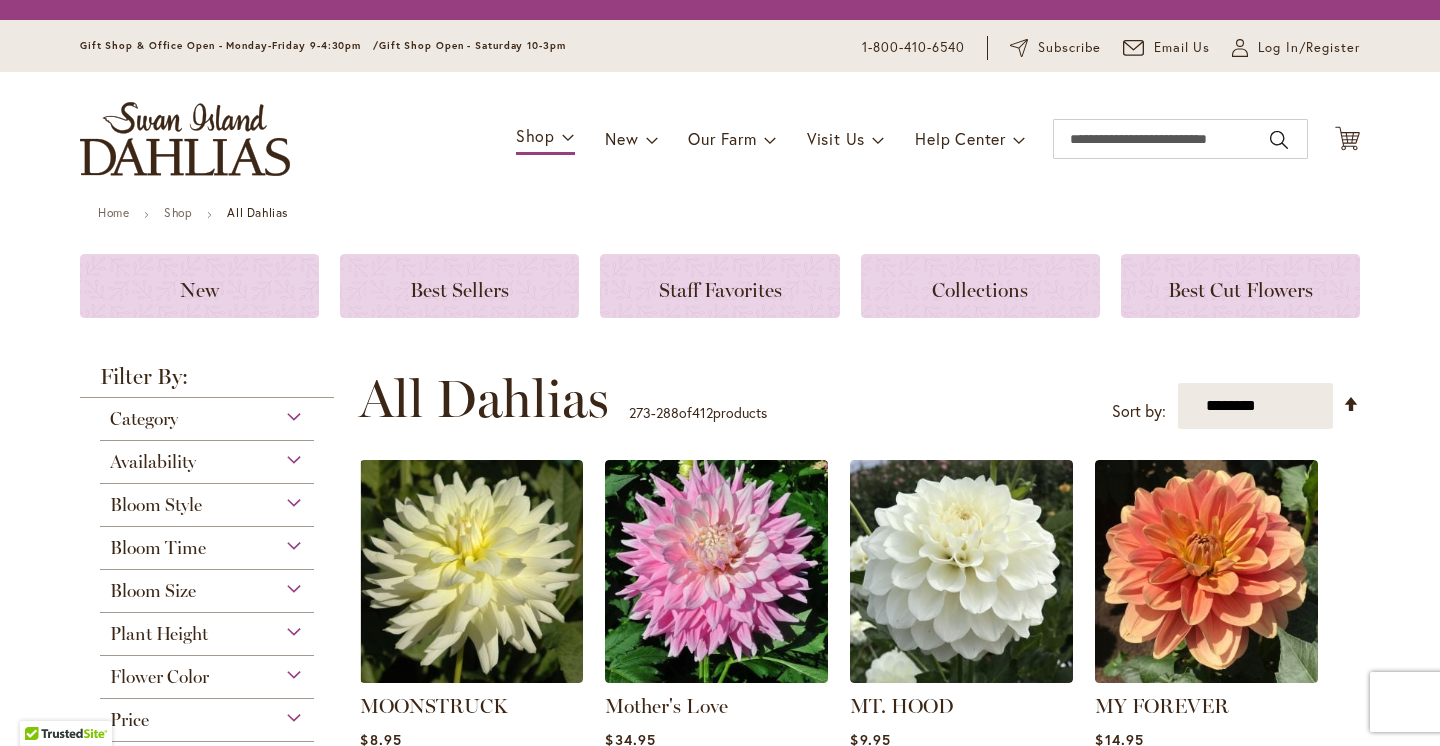 scroll, scrollTop: 0, scrollLeft: 0, axis: both 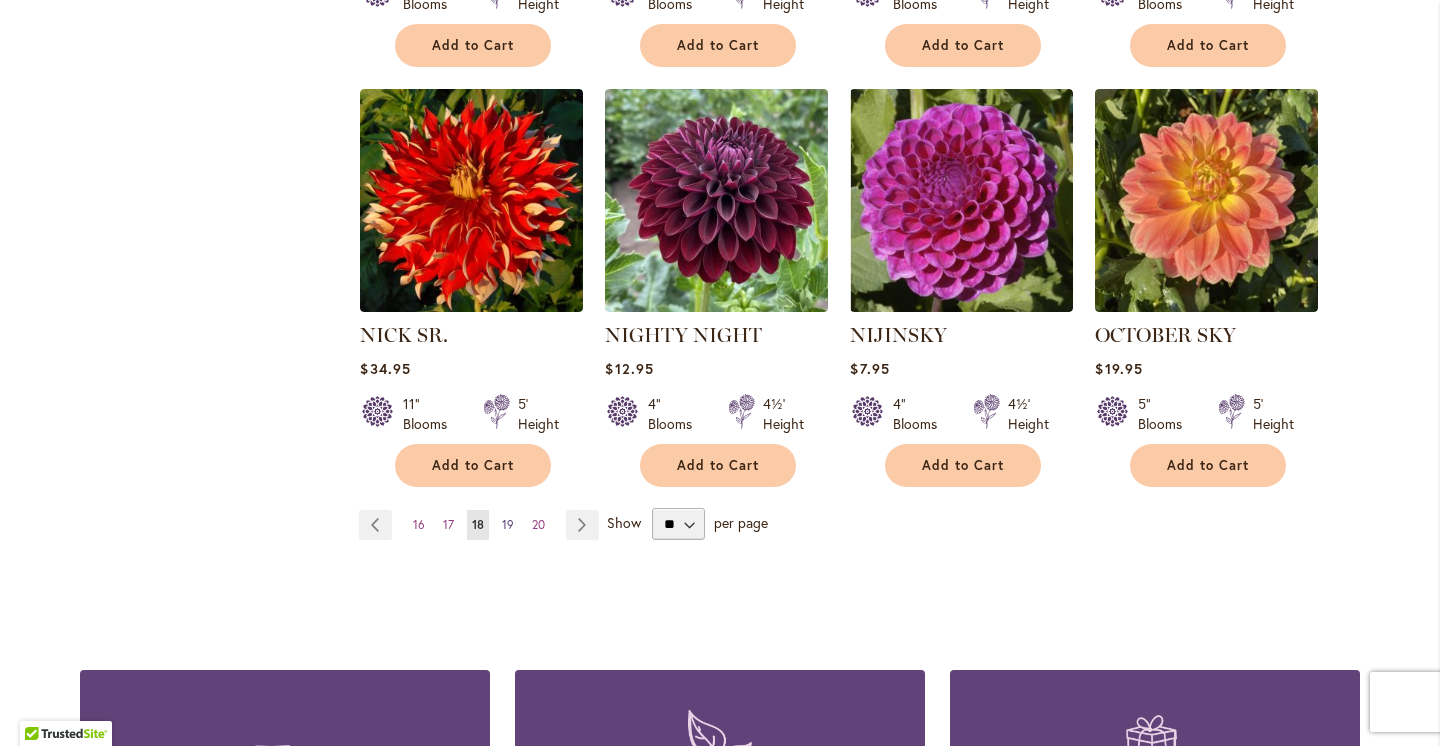 click on "19" at bounding box center [508, 524] 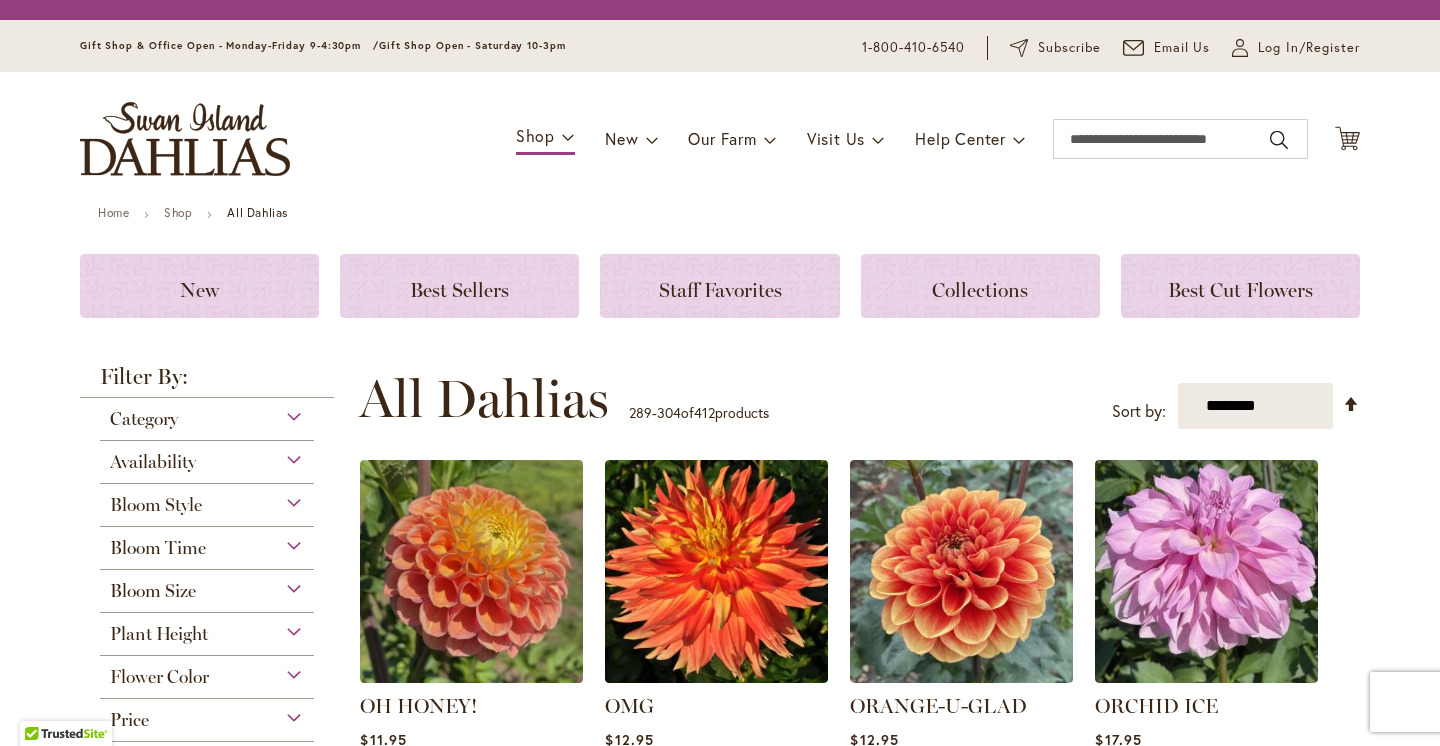 scroll, scrollTop: 0, scrollLeft: 0, axis: both 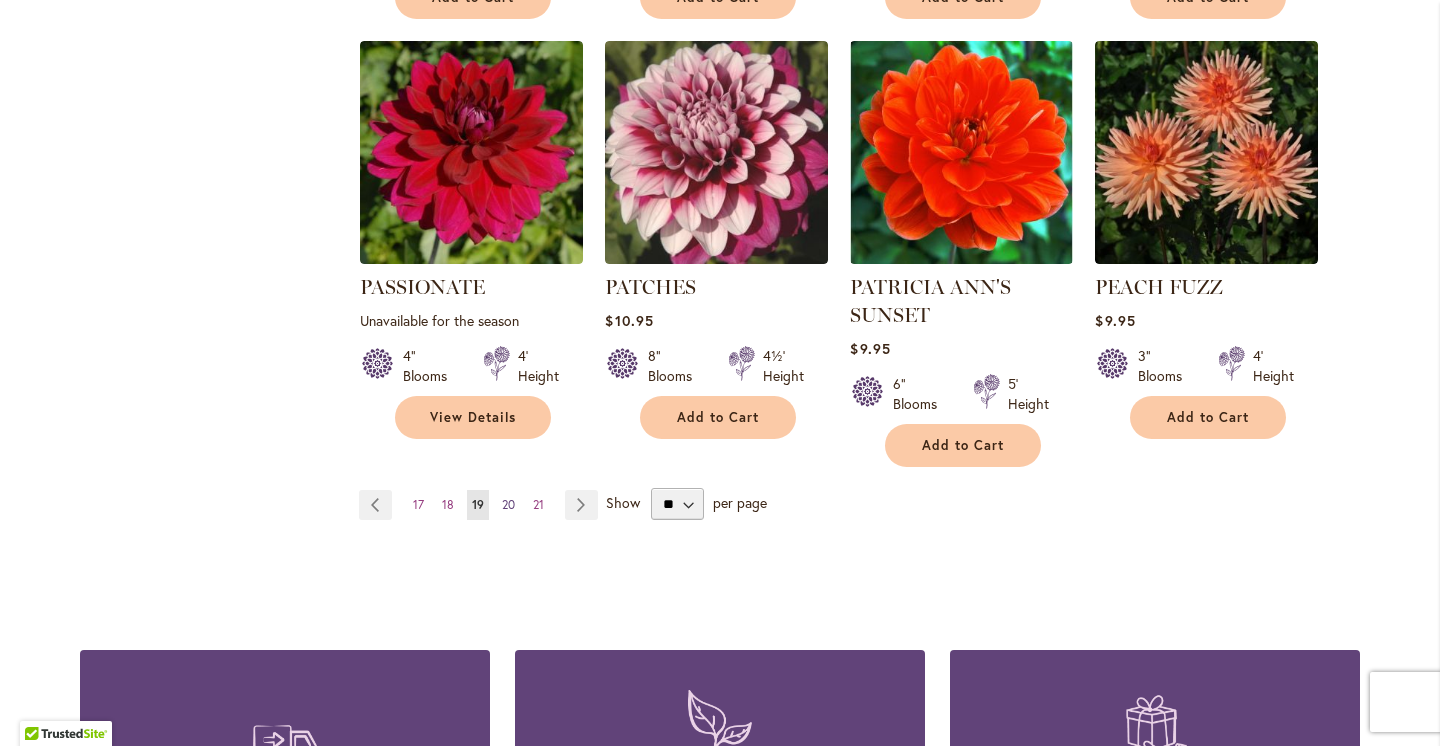click on "20" at bounding box center (508, 504) 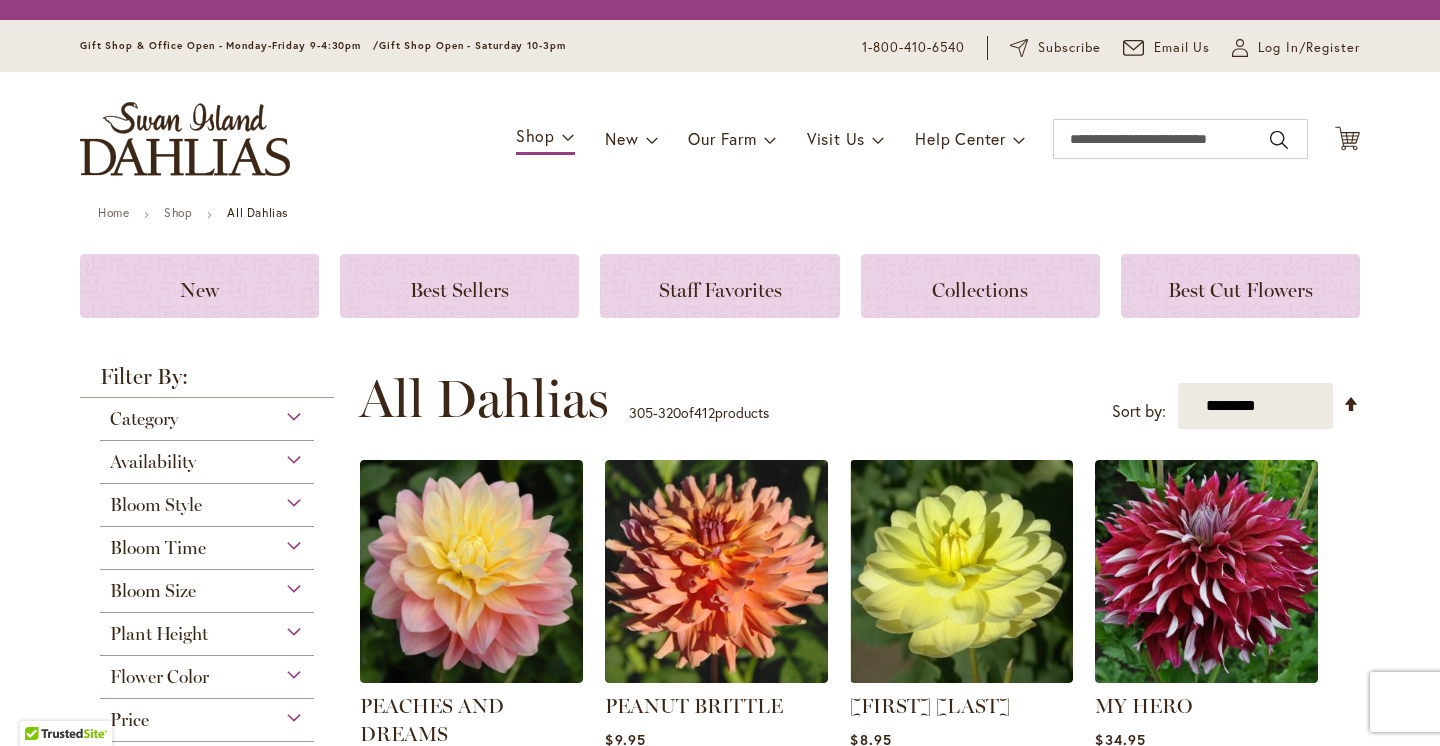 scroll, scrollTop: 0, scrollLeft: 0, axis: both 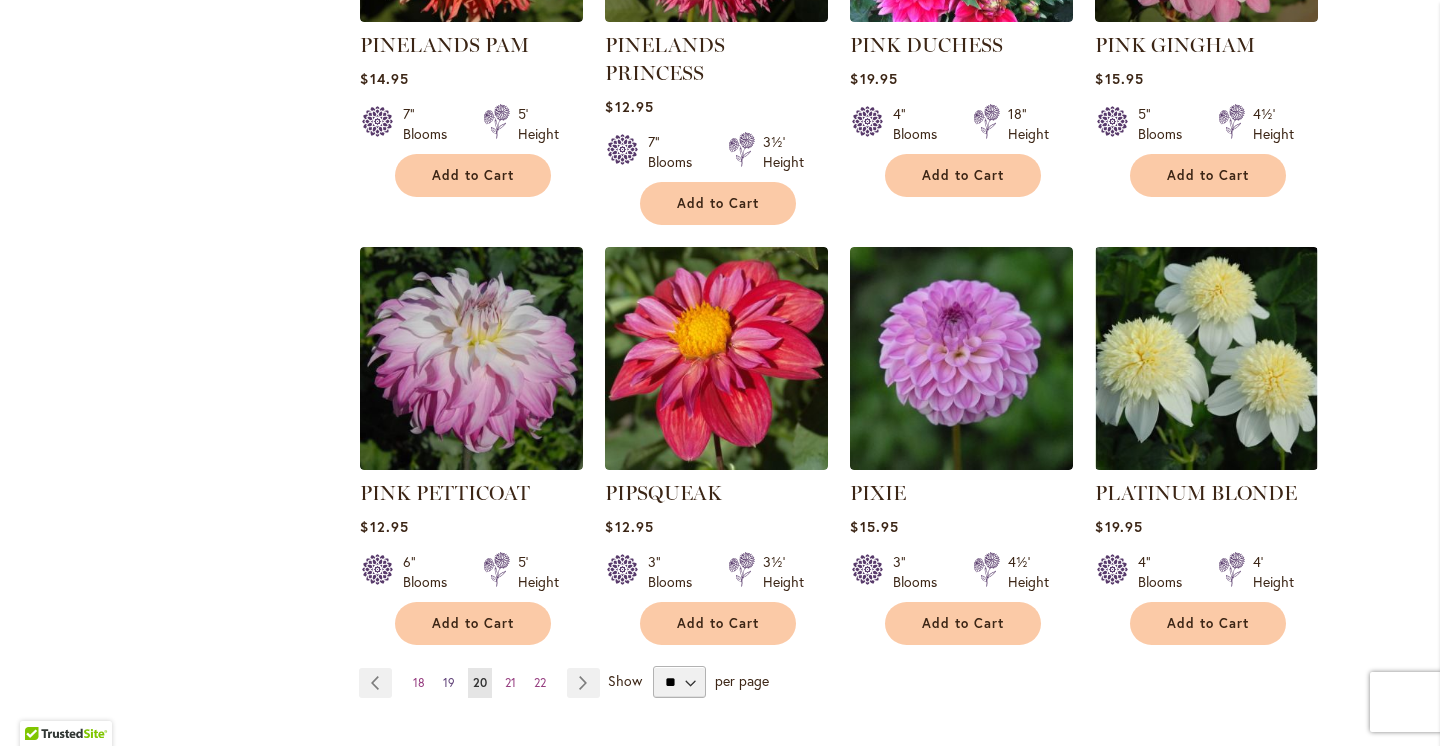 click on "19" at bounding box center [449, 682] 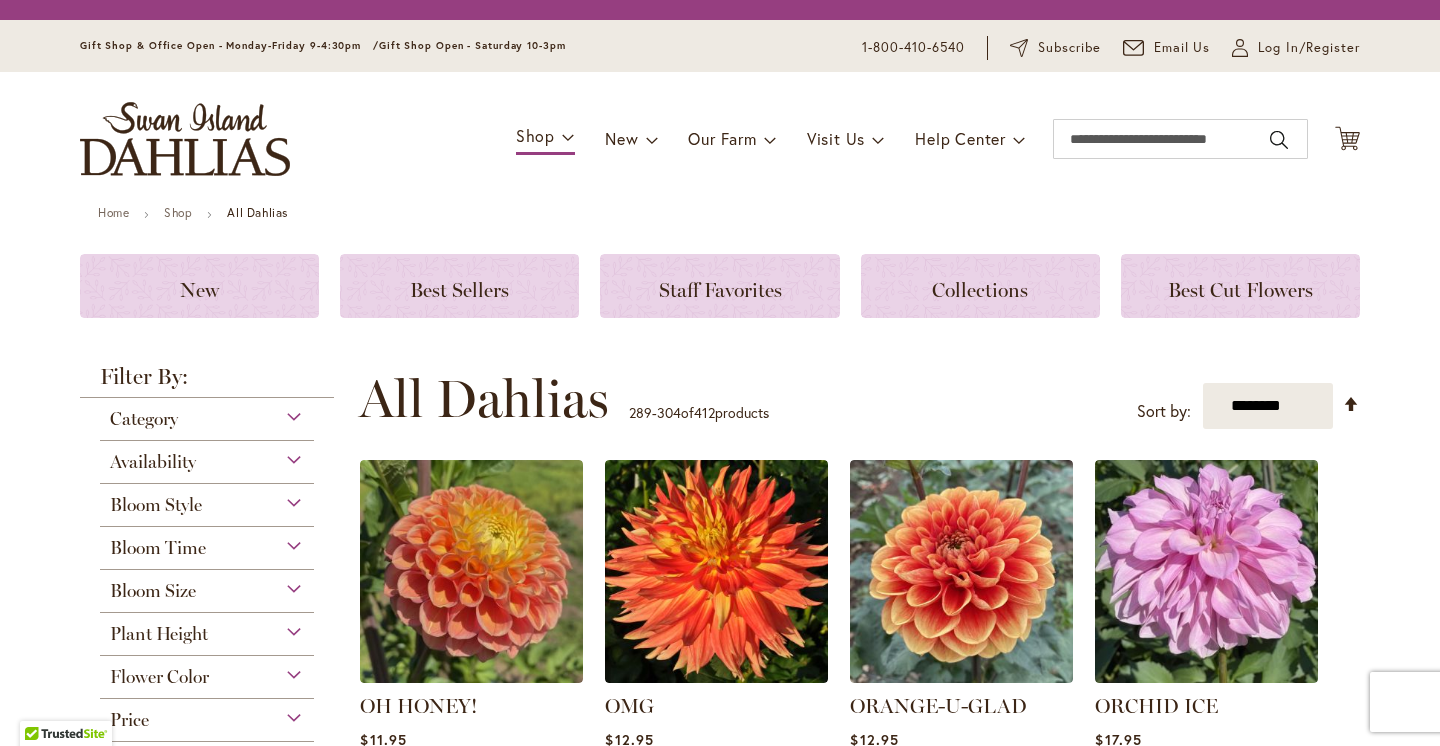 scroll, scrollTop: 0, scrollLeft: 0, axis: both 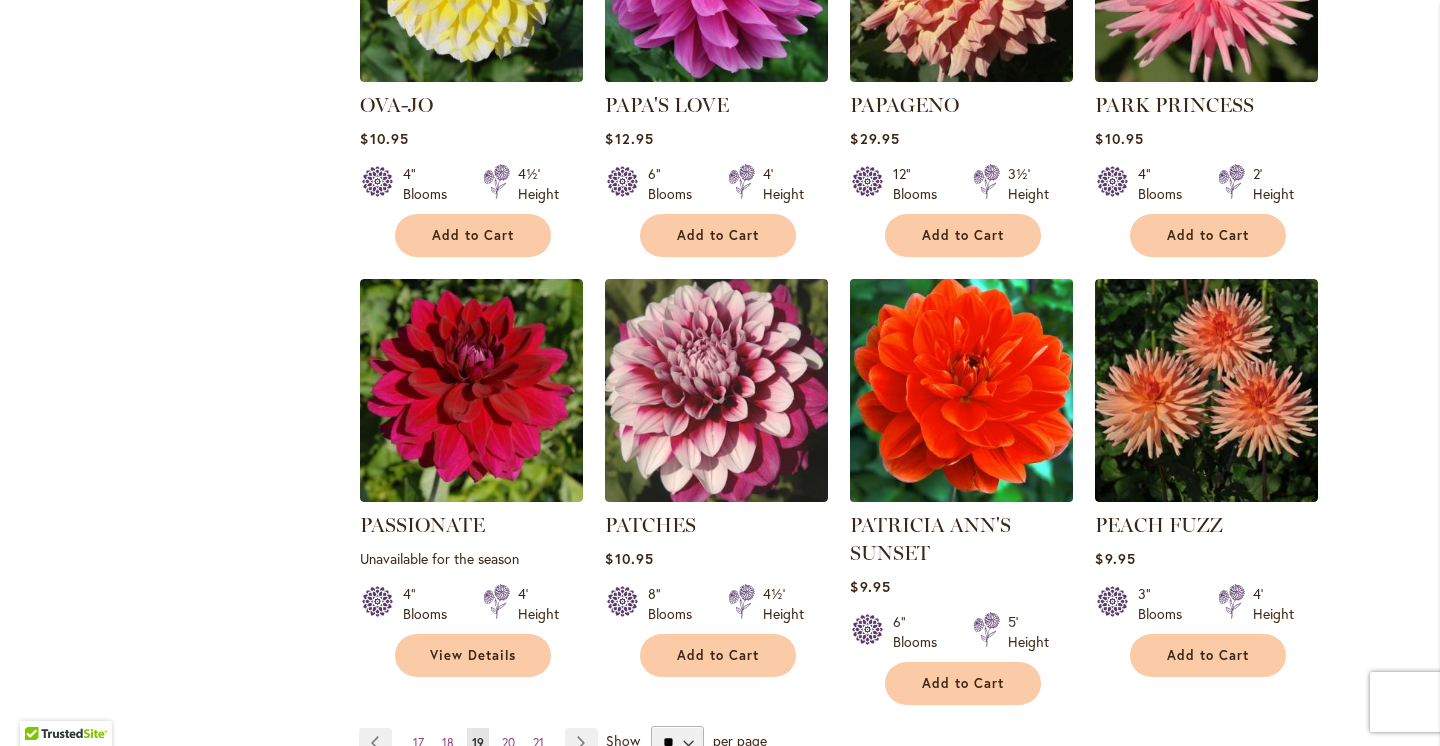 click at bounding box center [962, 391] 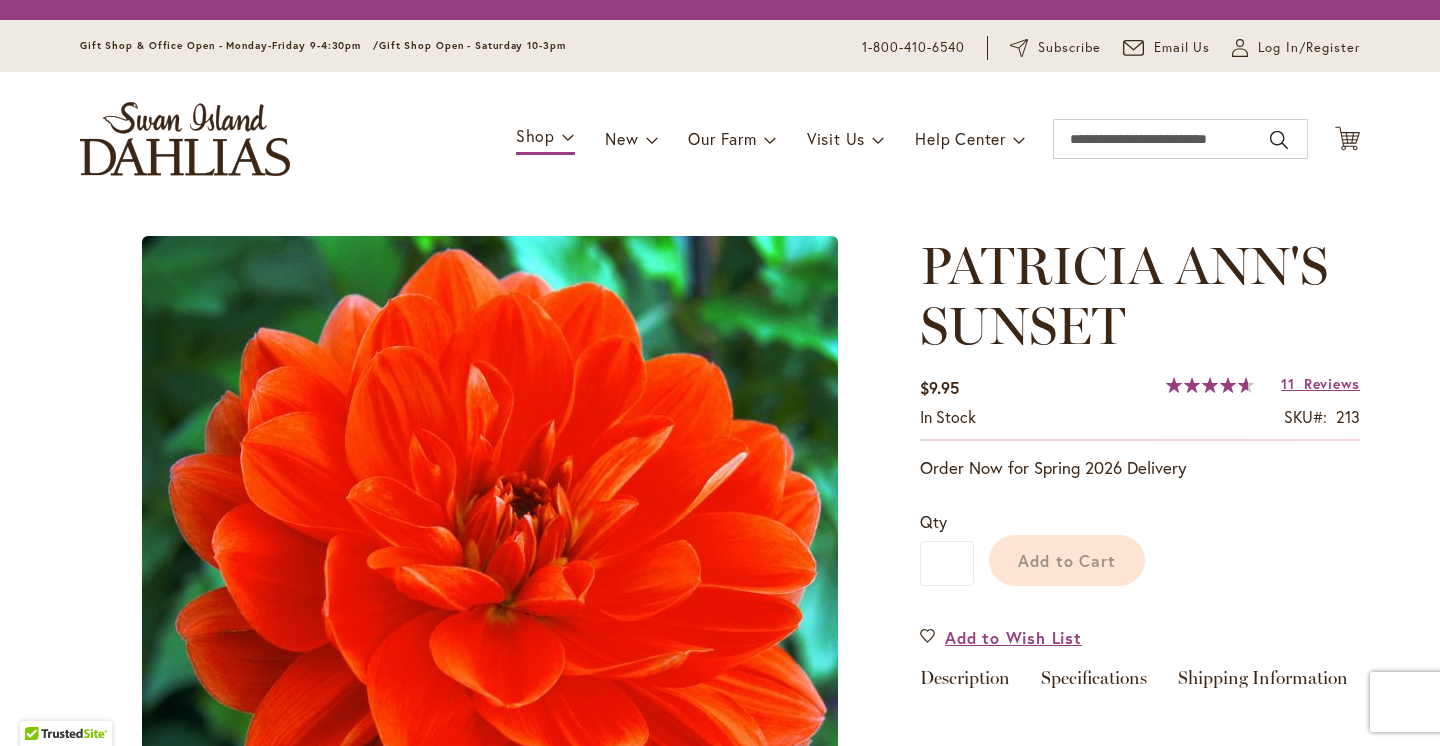scroll, scrollTop: 0, scrollLeft: 0, axis: both 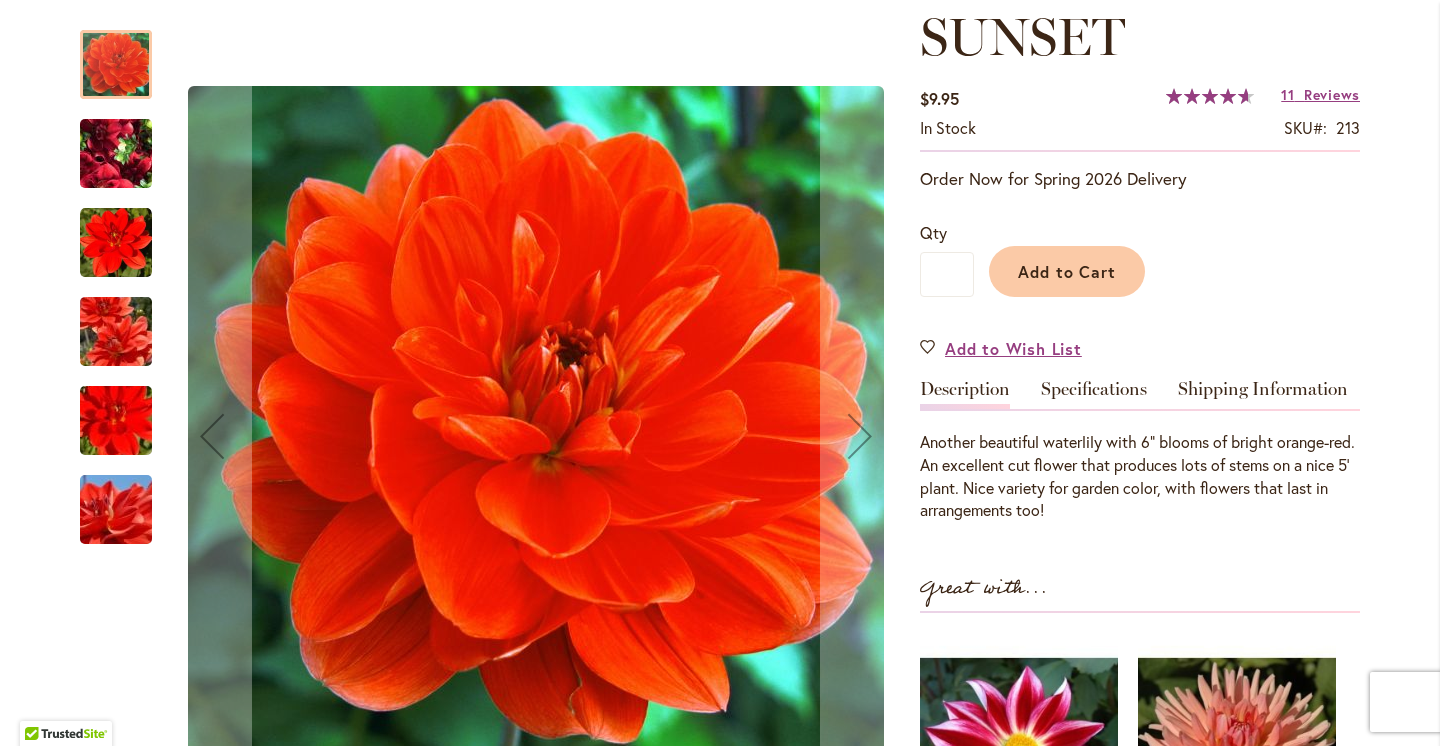 click at bounding box center [116, 154] 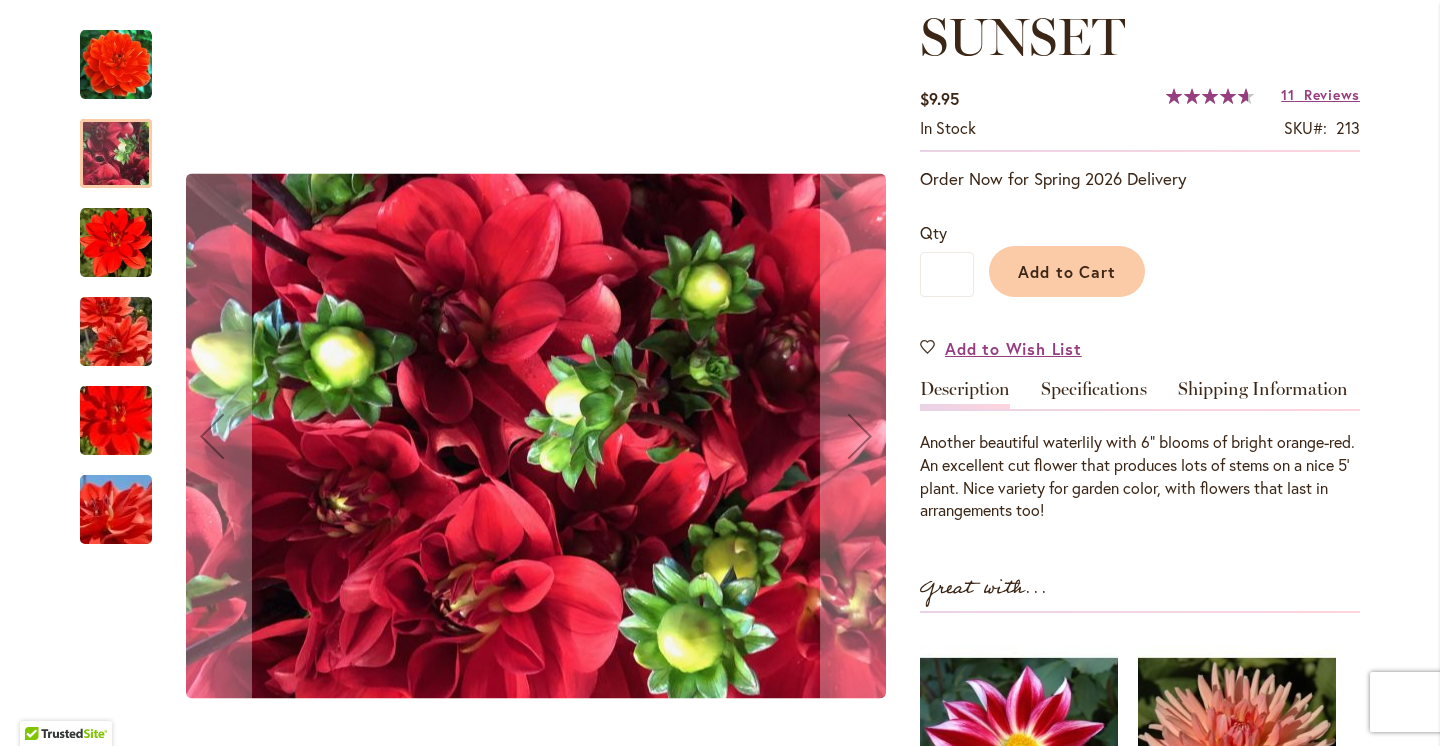 click at bounding box center [116, 243] 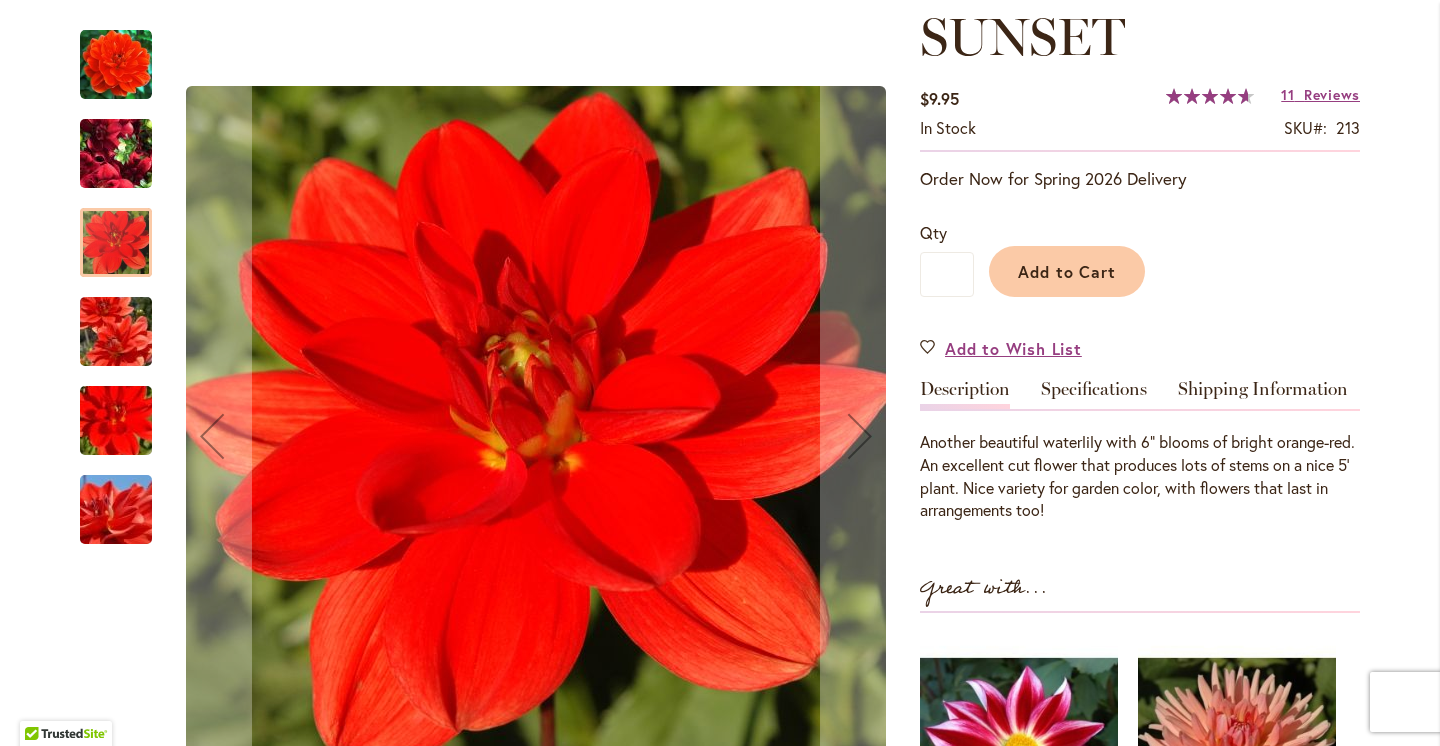 click at bounding box center (116, 421) 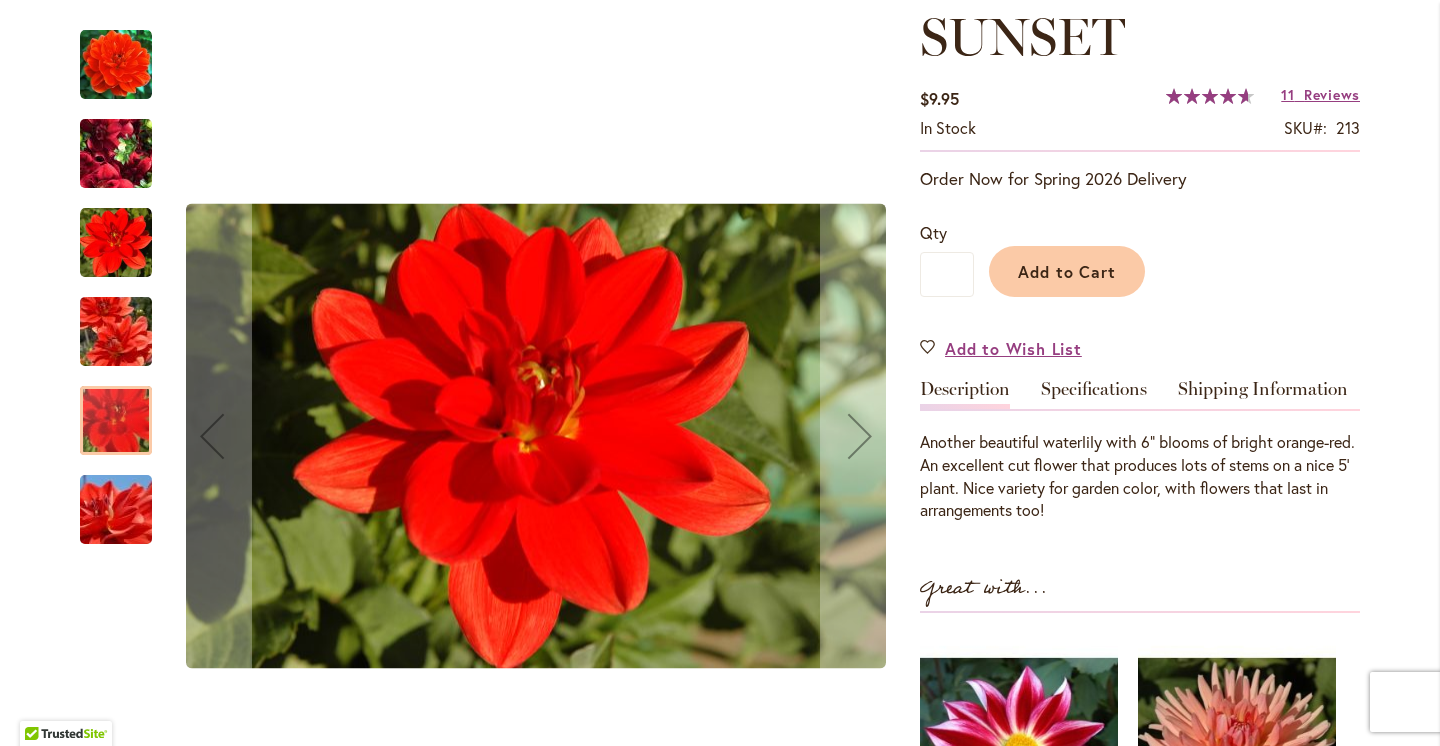 click at bounding box center [116, 510] 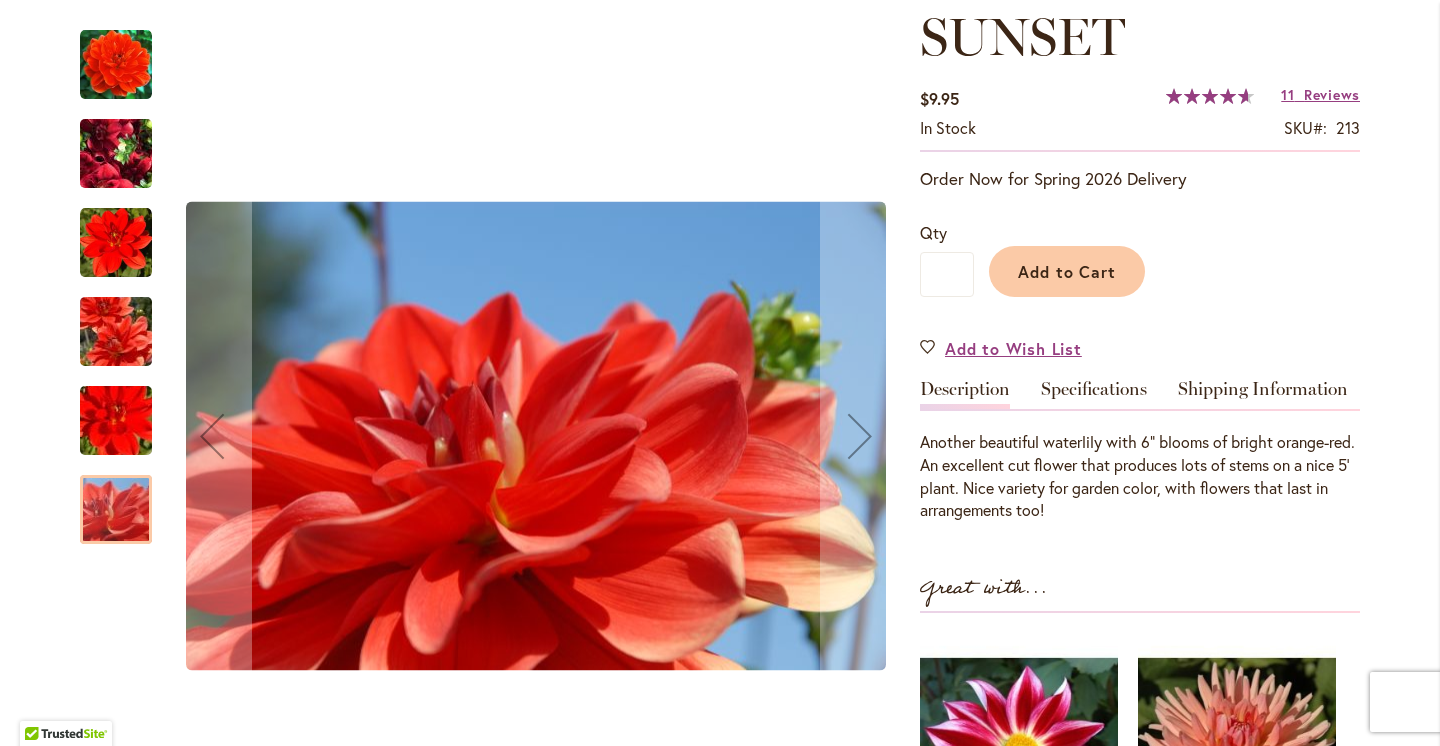click at bounding box center (116, 421) 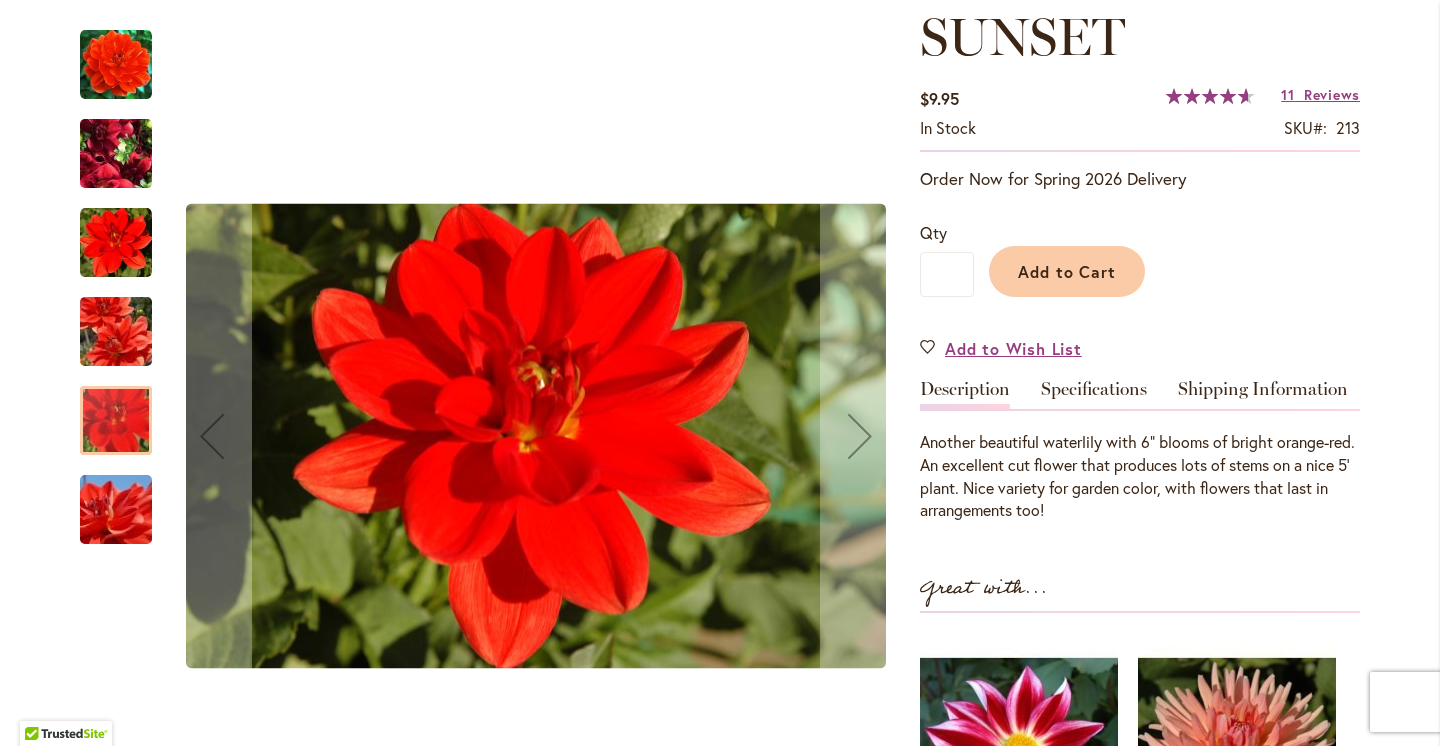 click at bounding box center (116, 243) 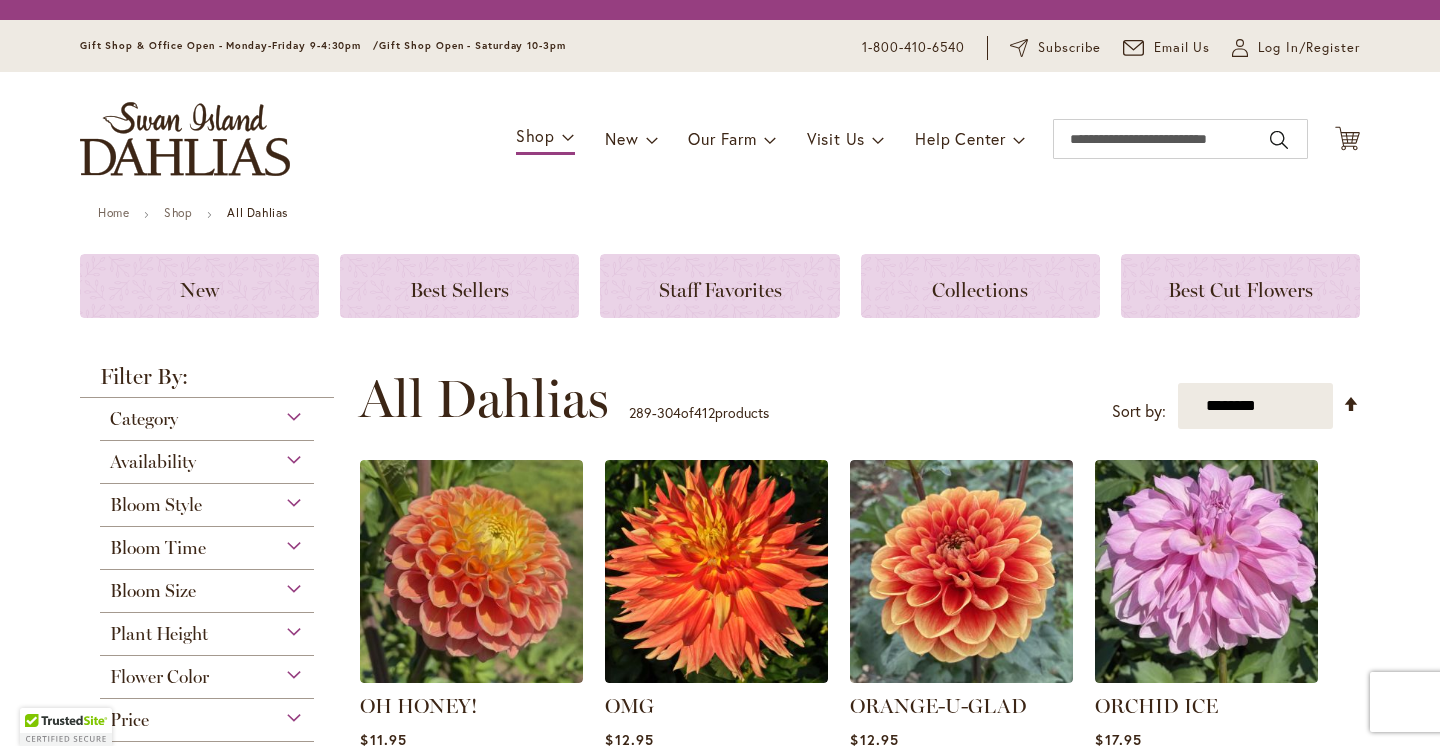scroll, scrollTop: 0, scrollLeft: 0, axis: both 